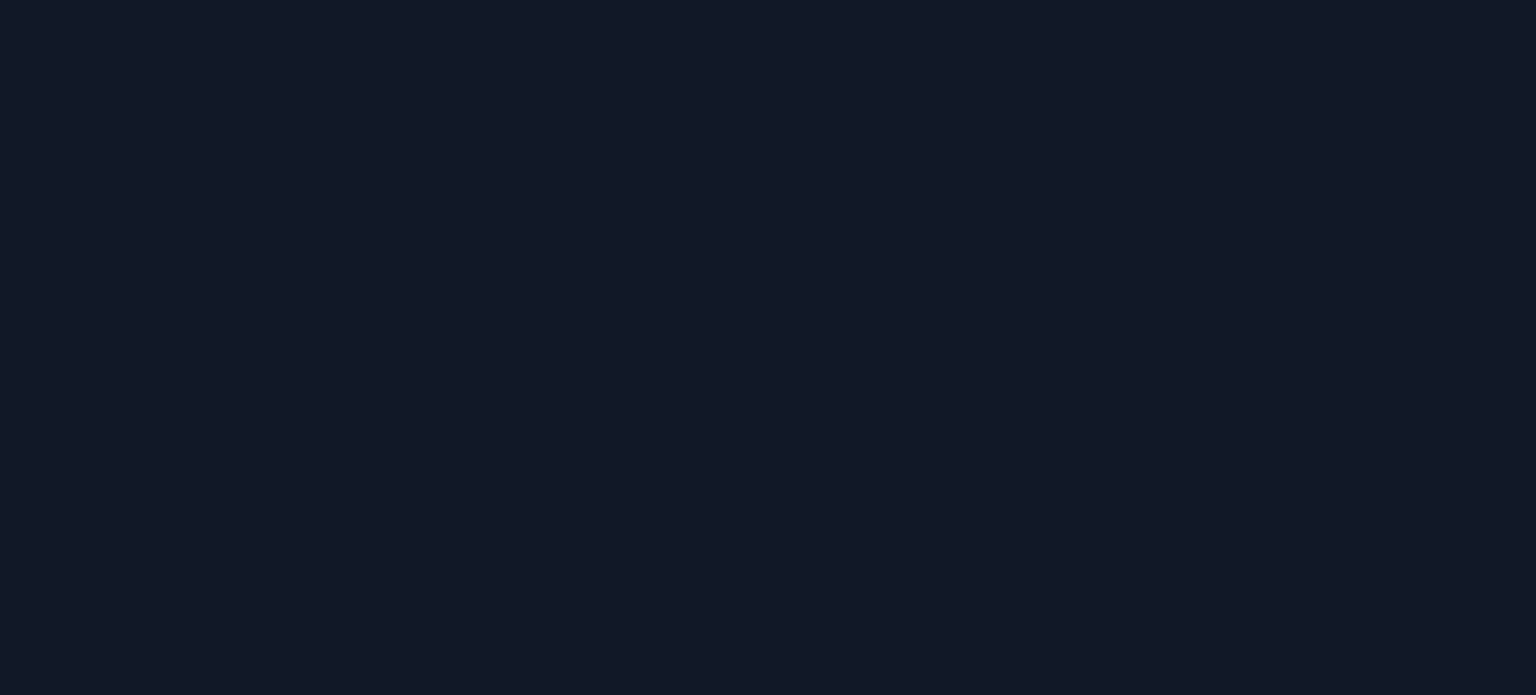 scroll, scrollTop: 0, scrollLeft: 0, axis: both 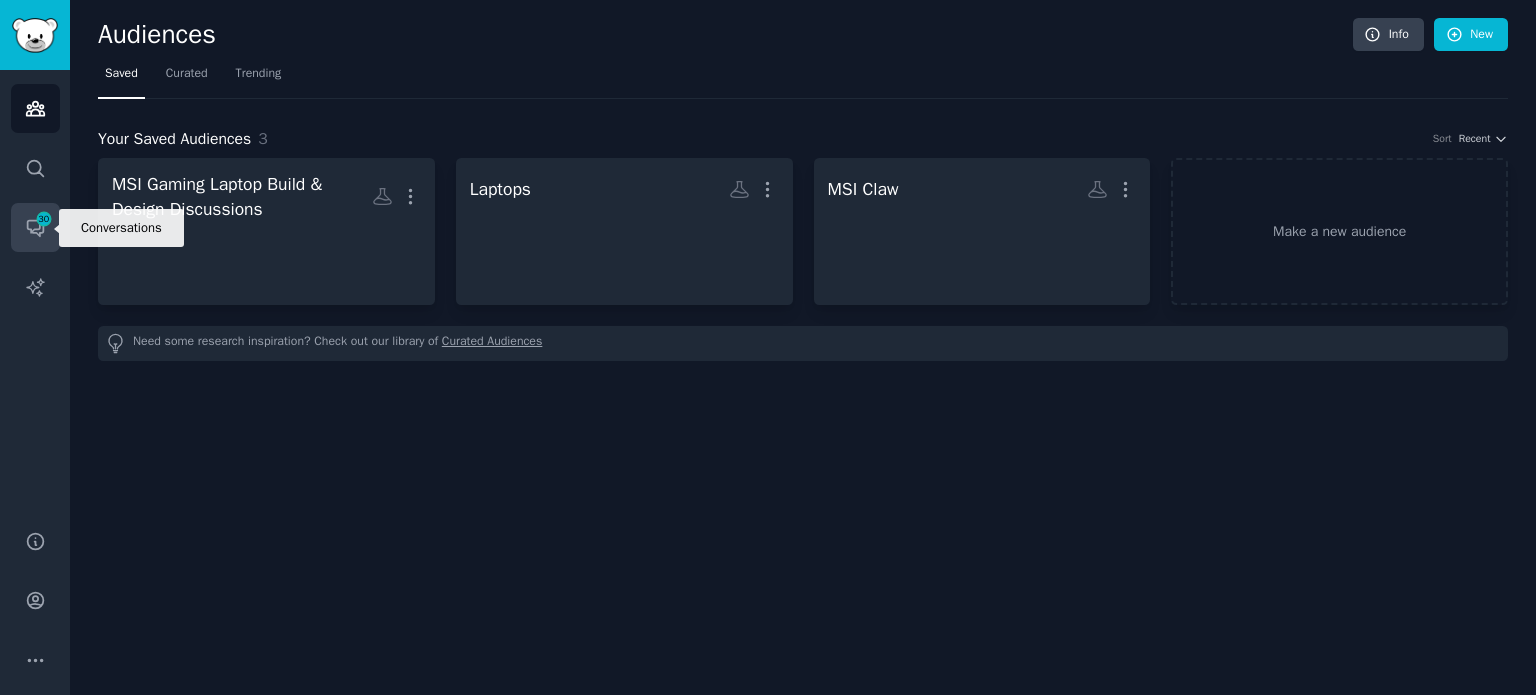 click on "Conversations 30" at bounding box center (35, 227) 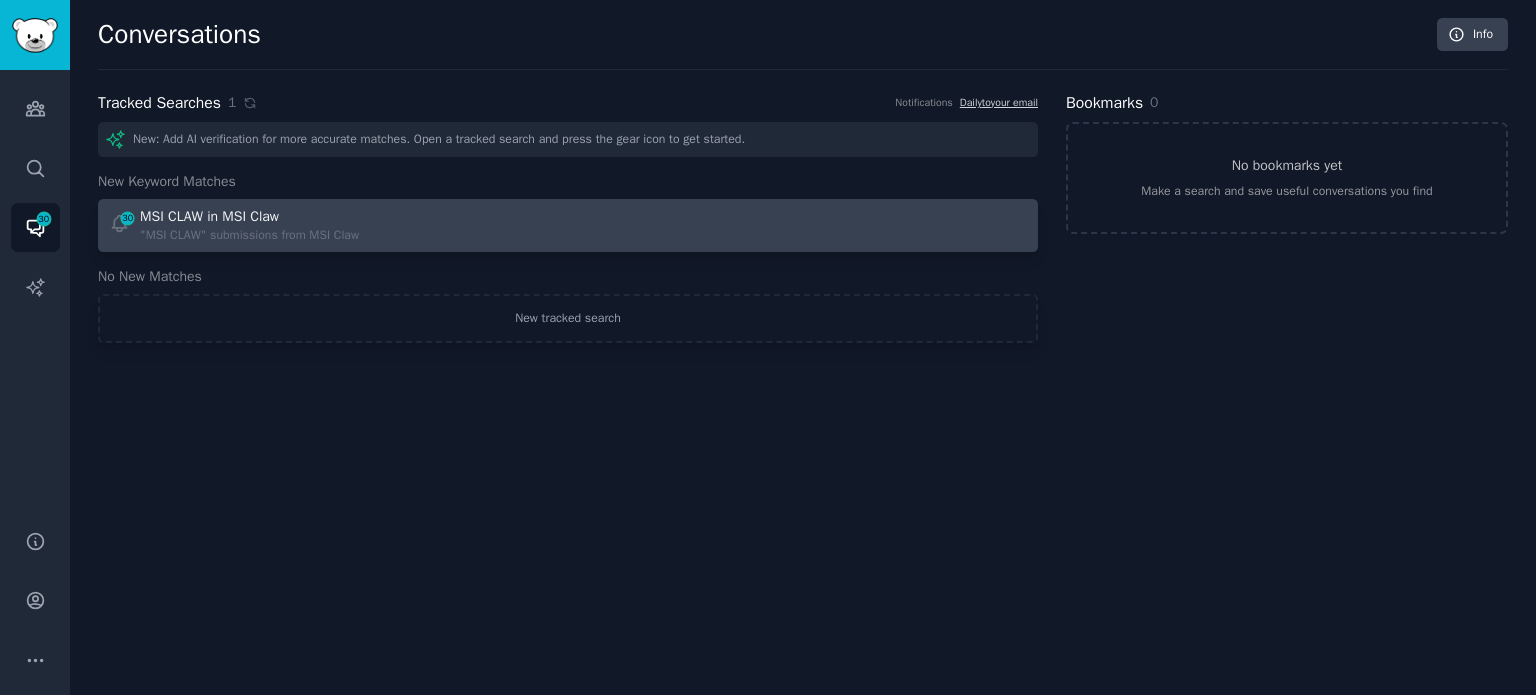 click on "30 MSI CLAW in MSI Claw "MSI CLAW" submissions from MSI Claw" at bounding box center [332, 225] 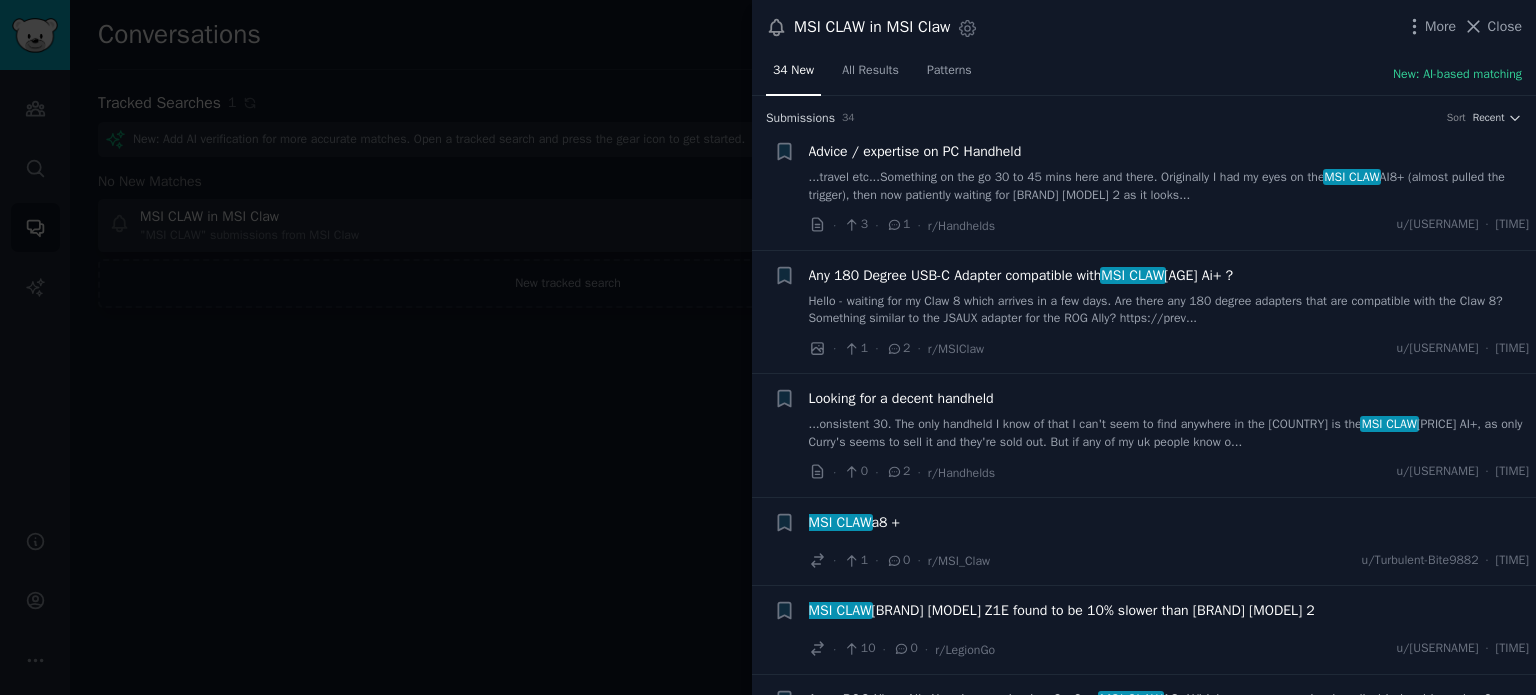 click on "...travel etc...Something on the go 30 to 45 mins here and there.
Originally I had my eyes on the  [BRAND] [MODEL]  AI8+ (almost pulled the trigger), then now patiently waiting for [BRAND] [MODEL] 2 as it looks..." at bounding box center [1169, 186] 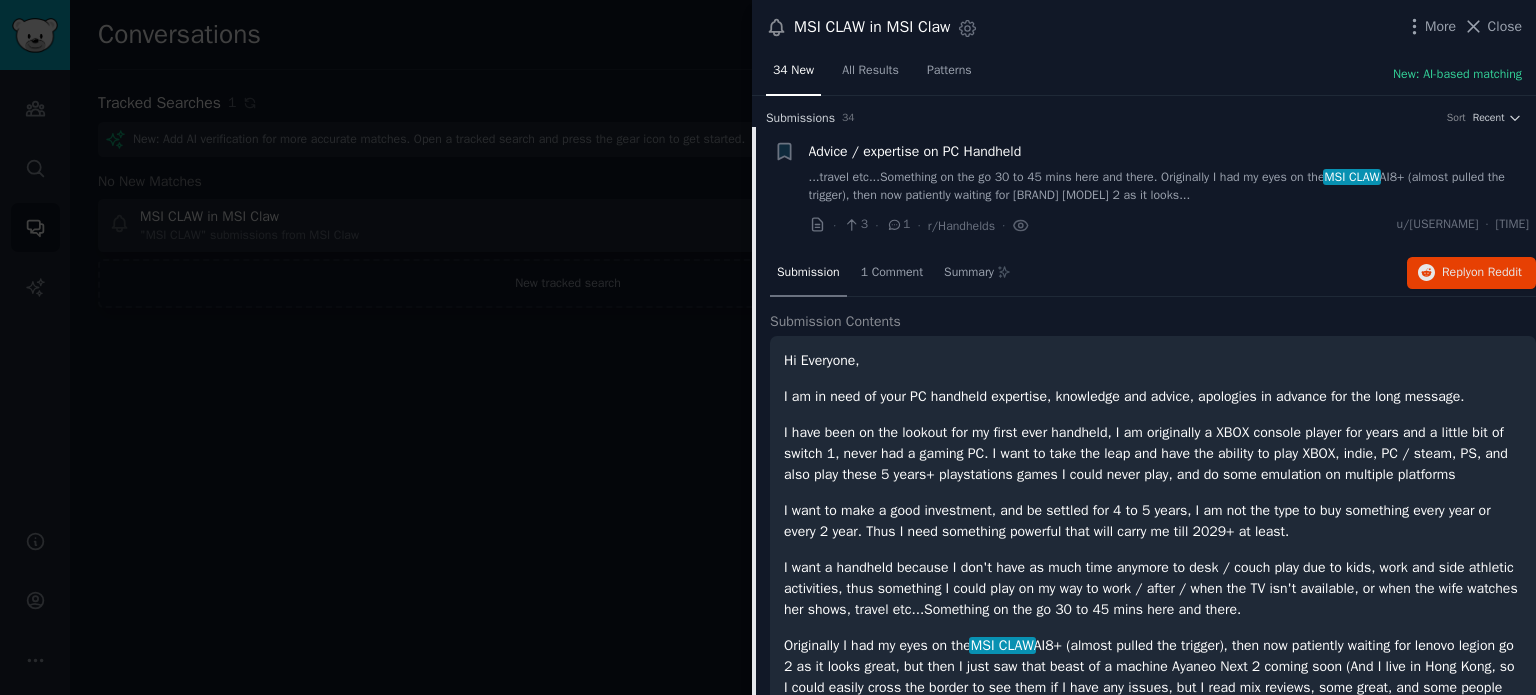scroll, scrollTop: 31, scrollLeft: 0, axis: vertical 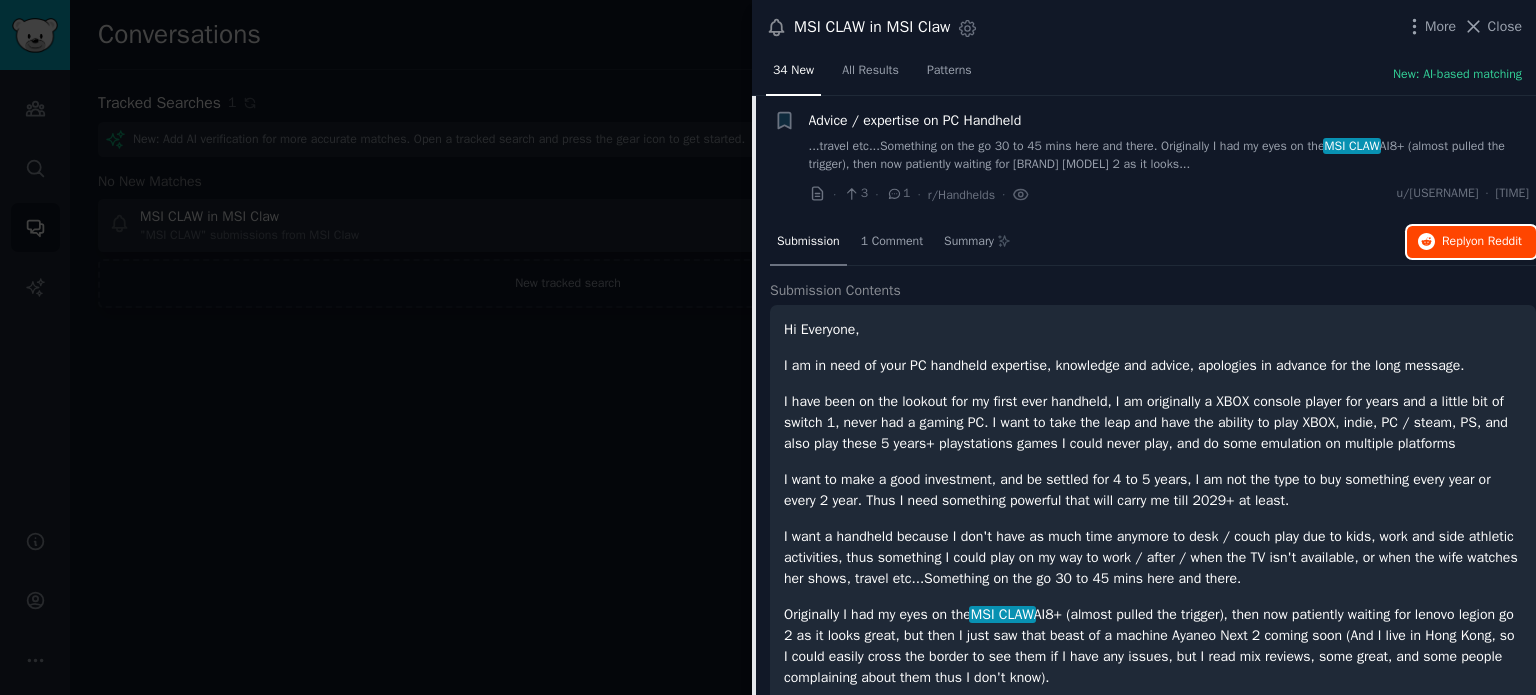 click on "Reply  on Reddit" at bounding box center (1471, 242) 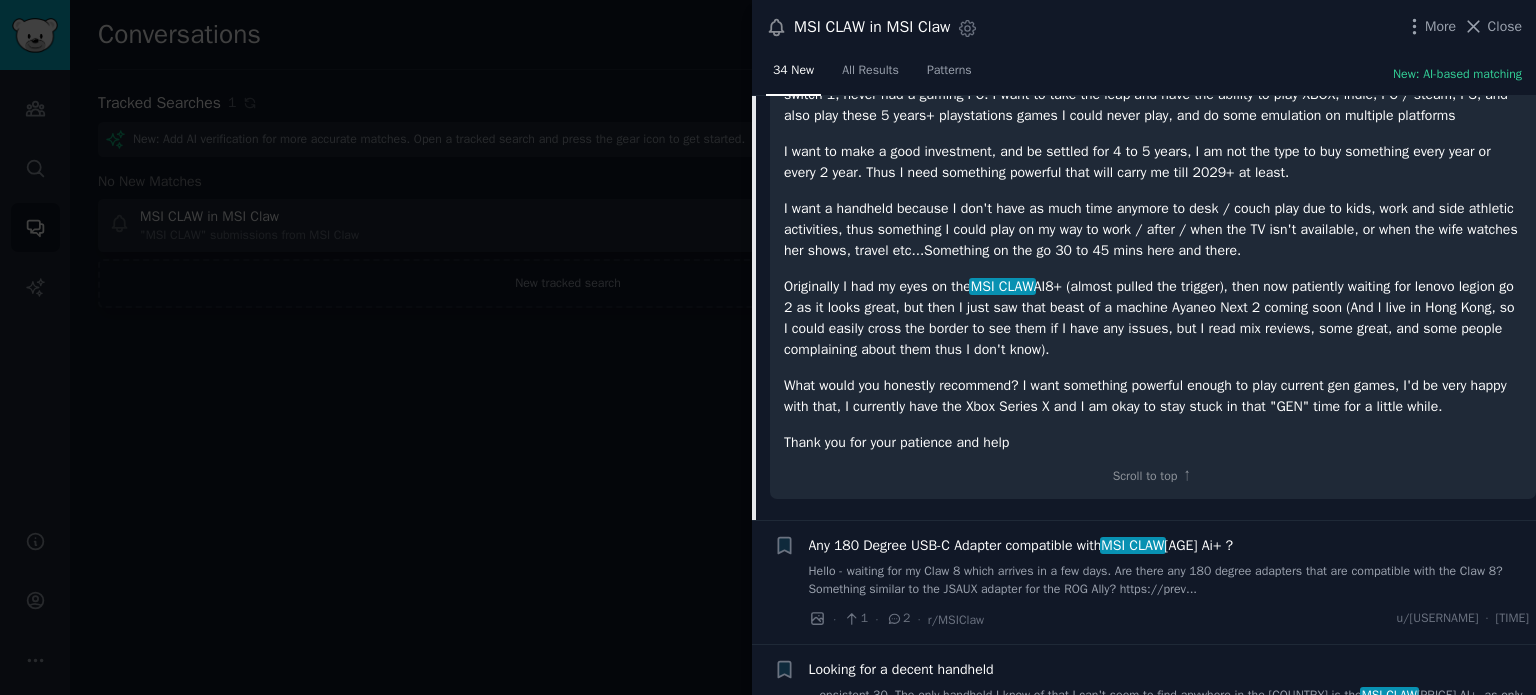 scroll, scrollTop: 541, scrollLeft: 0, axis: vertical 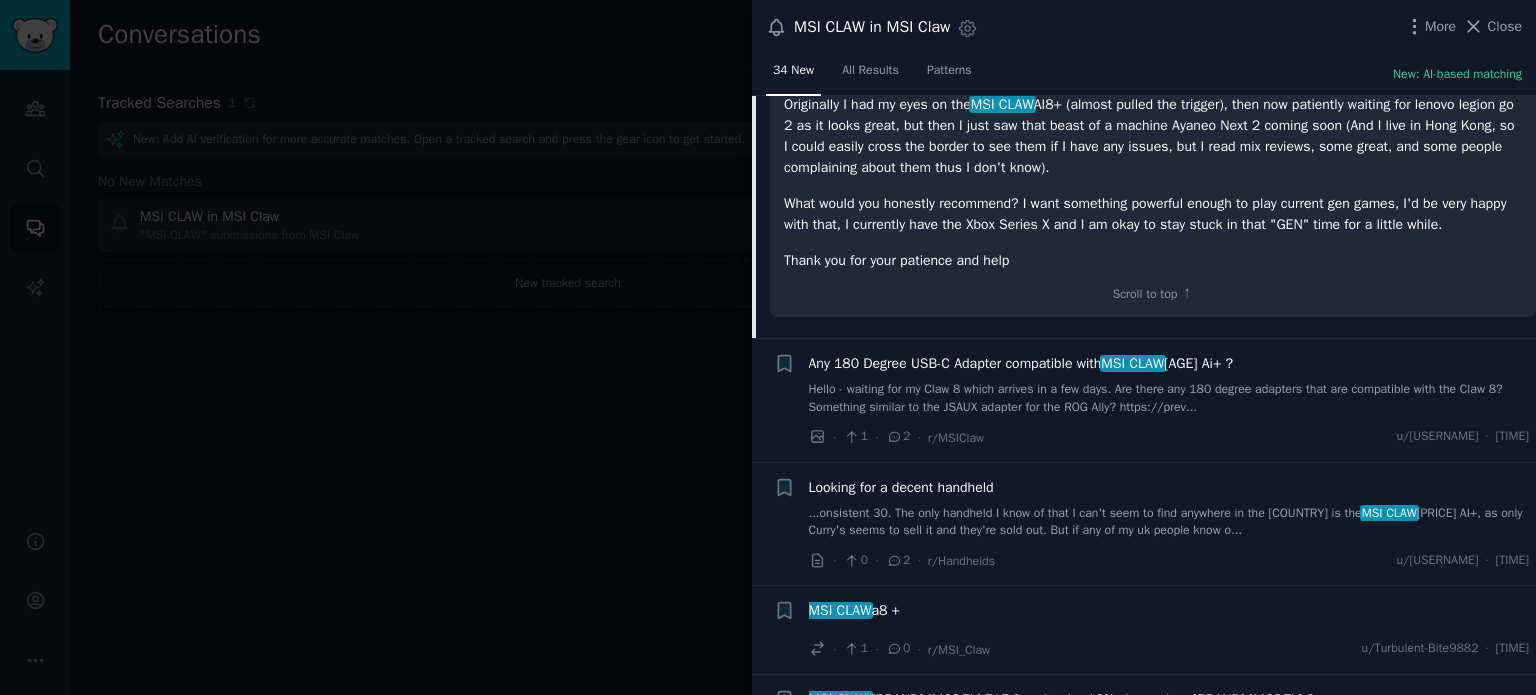 click on "Any 180 Degree USB-C Adapter compatible with  MSI CLAW  8 Ai+ ?" at bounding box center (1021, 363) 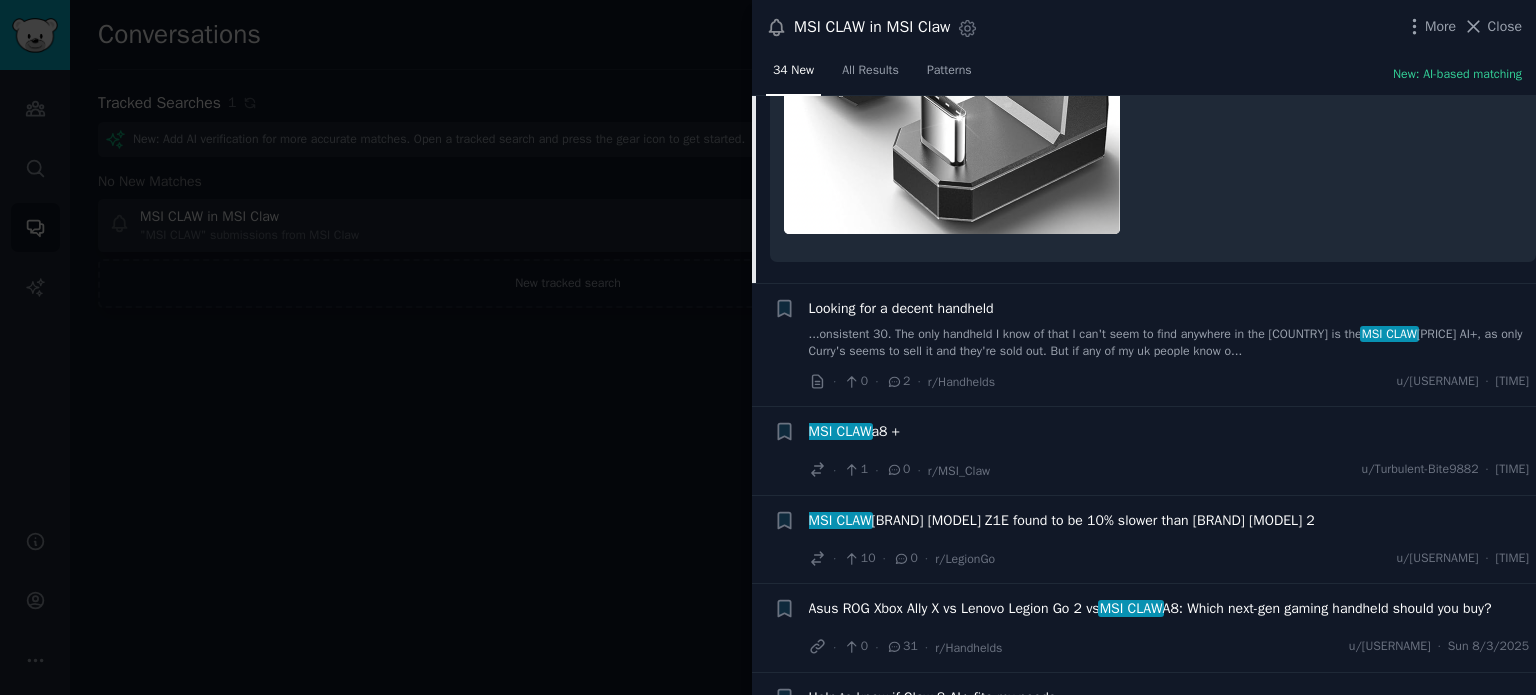 scroll, scrollTop: 704, scrollLeft: 0, axis: vertical 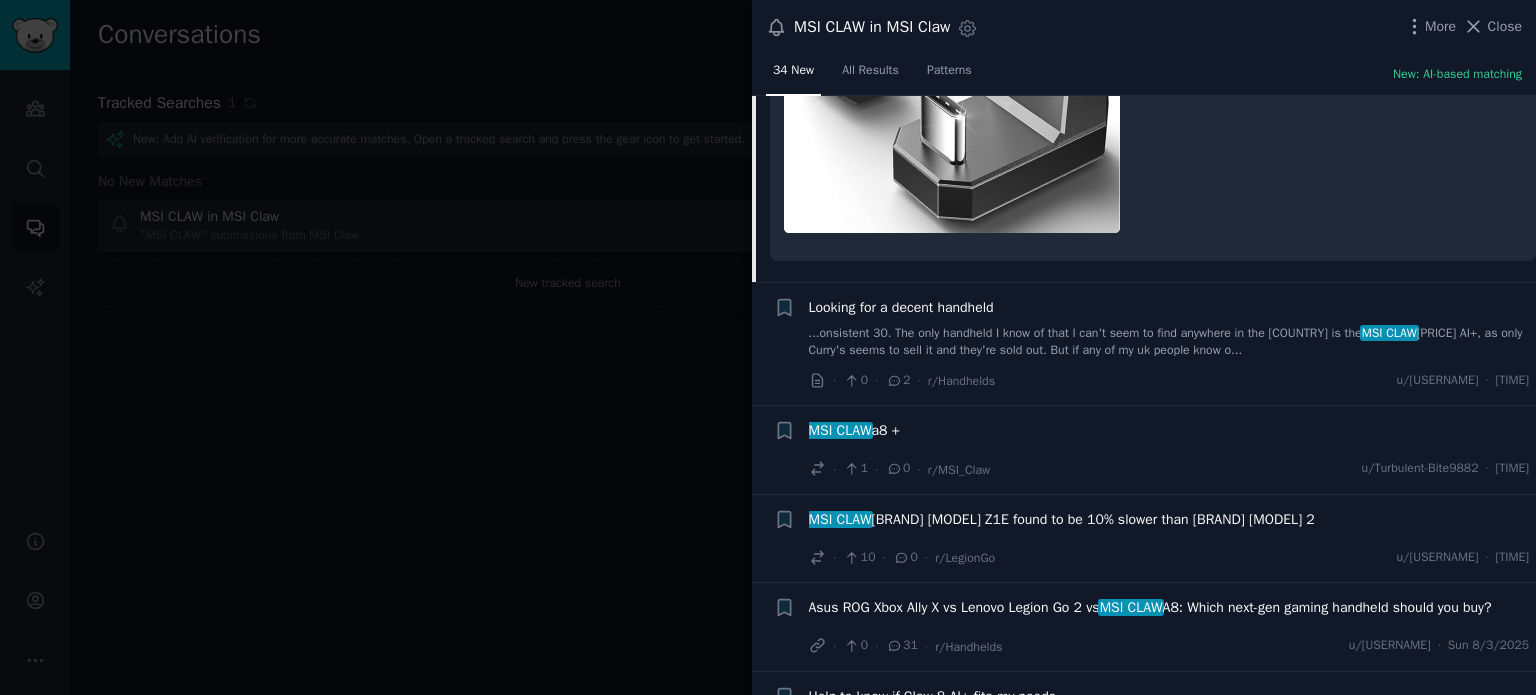 click on "MSI CLAW" at bounding box center [840, 430] 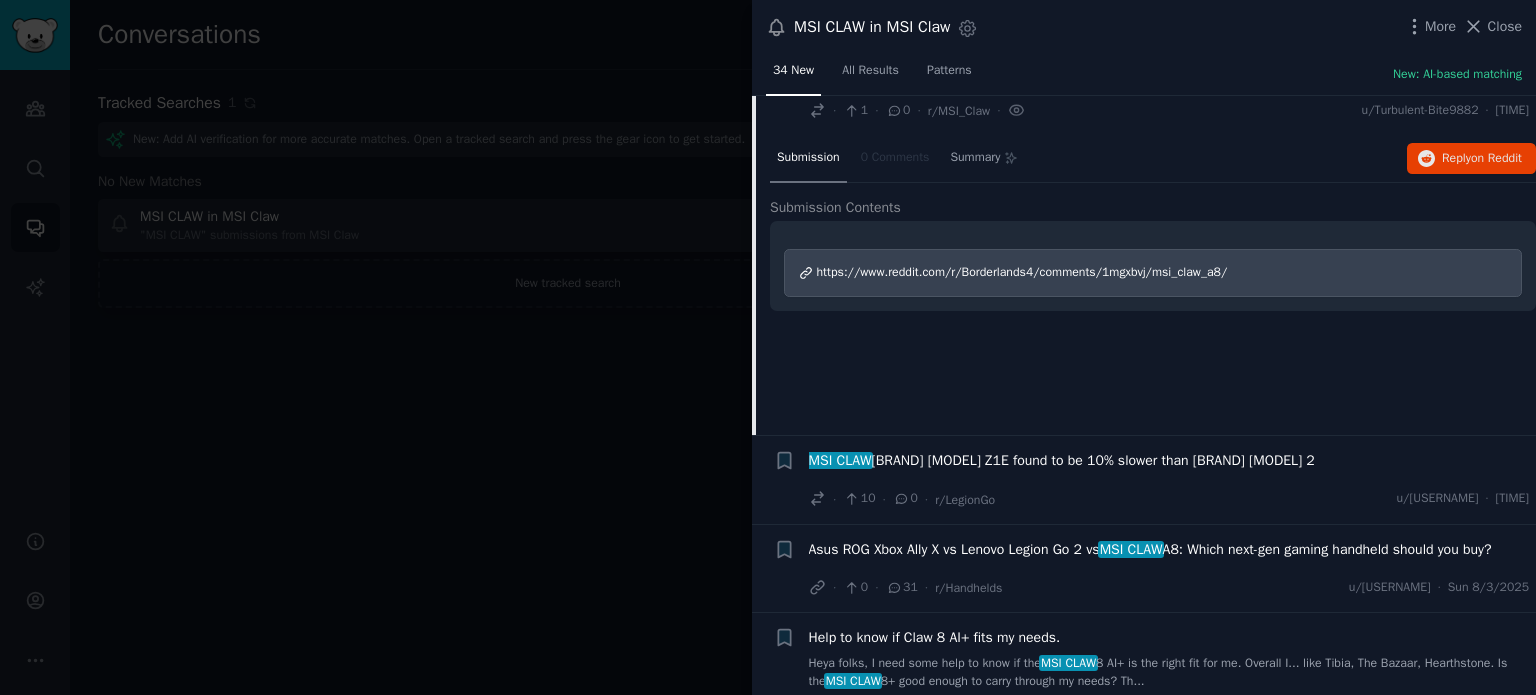 scroll, scrollTop: 401, scrollLeft: 0, axis: vertical 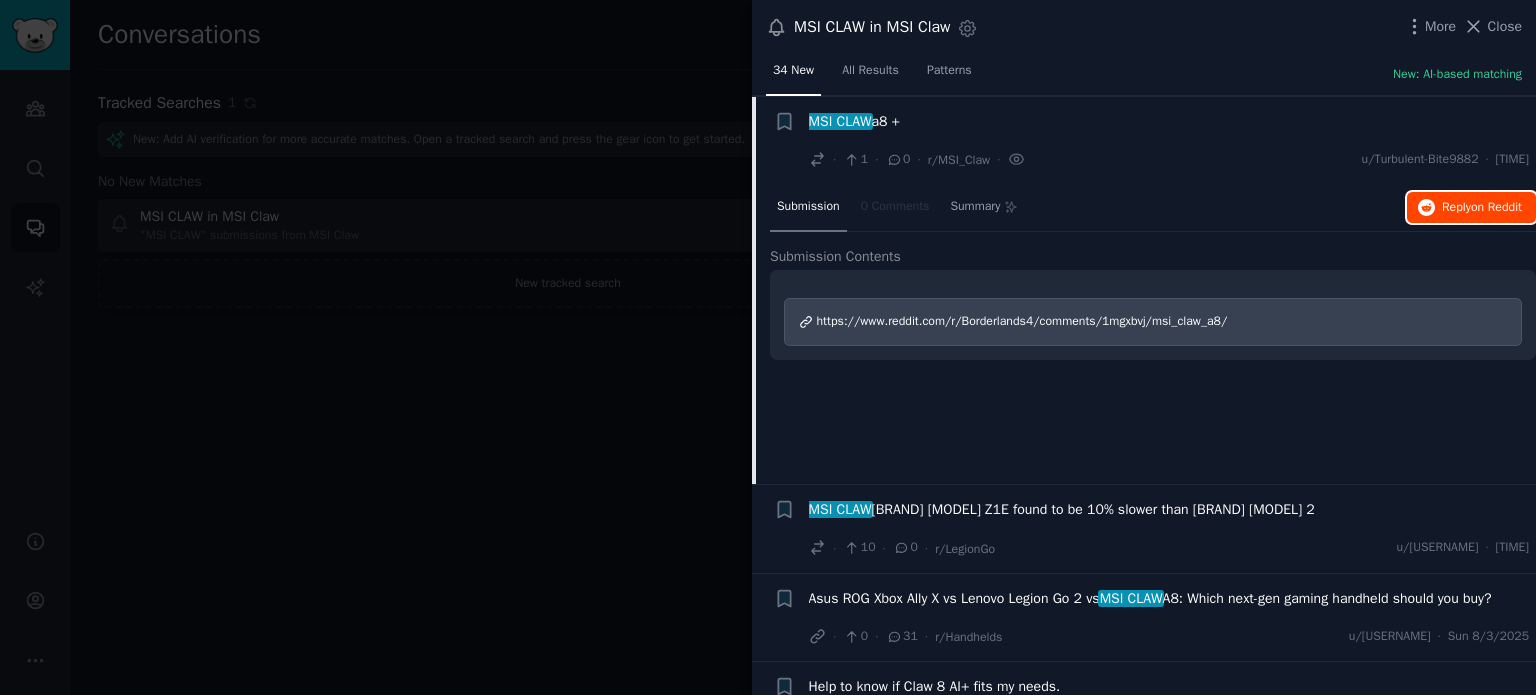 click on "on Reddit" at bounding box center (1496, 207) 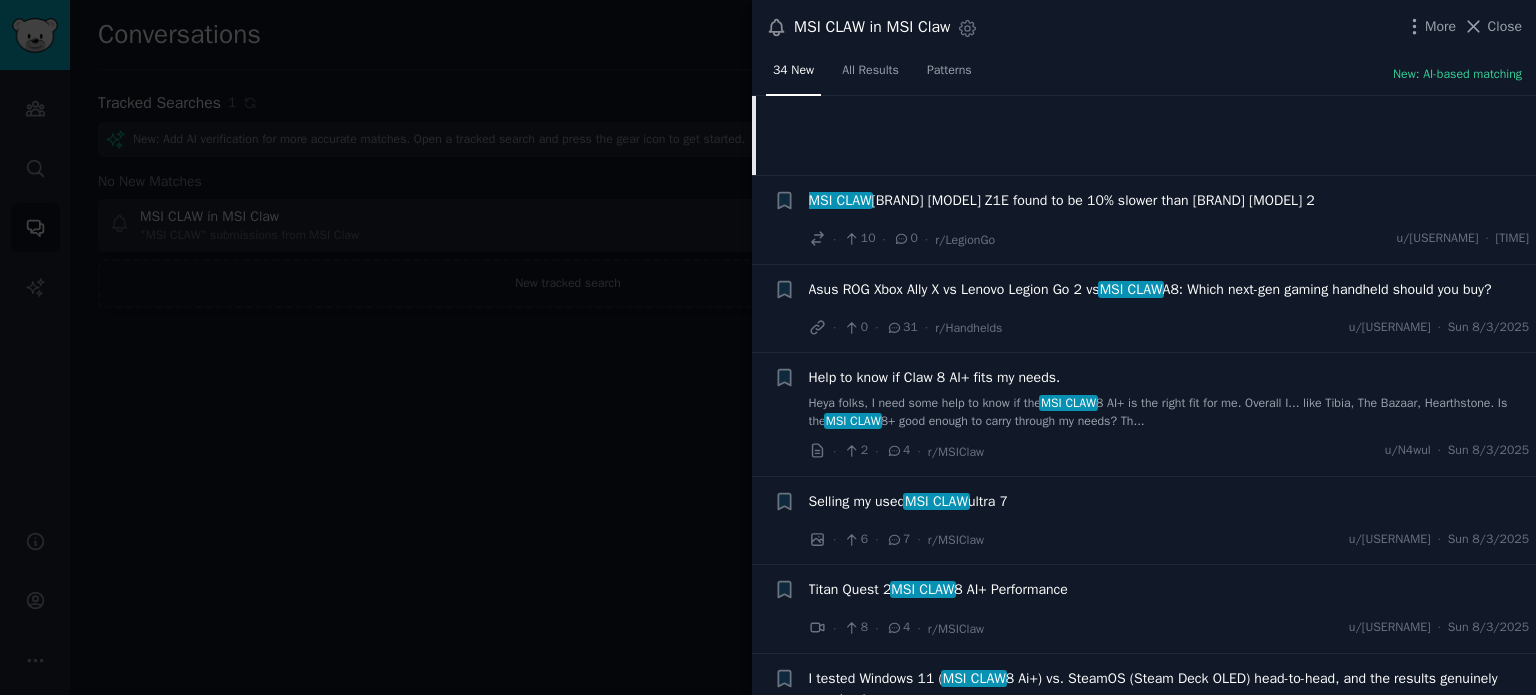 scroll, scrollTop: 712, scrollLeft: 0, axis: vertical 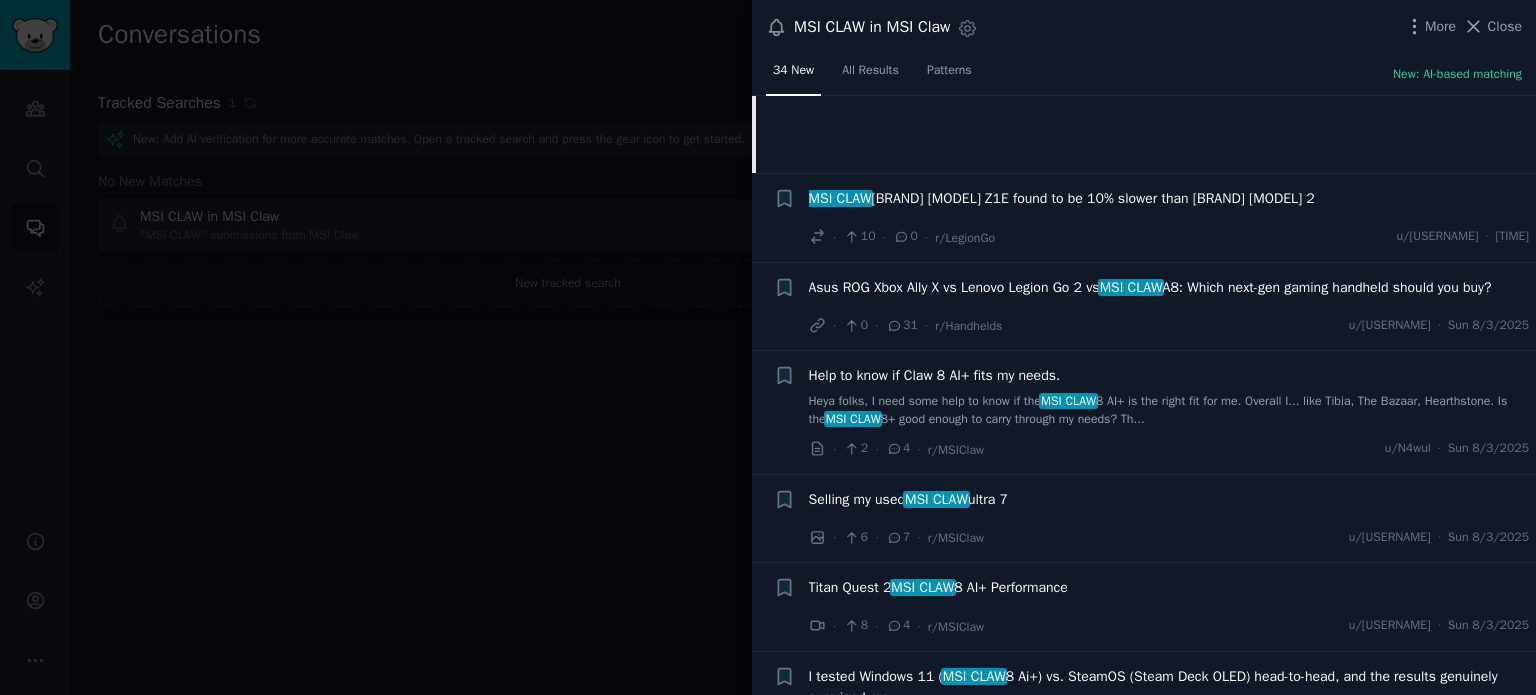 click on "Asus ROG Xbox Ally X vs Lenovo Legion Go 2 vs  MSI CLAW  A8: Which next-gen gaming handheld should you buy?" at bounding box center [1150, 287] 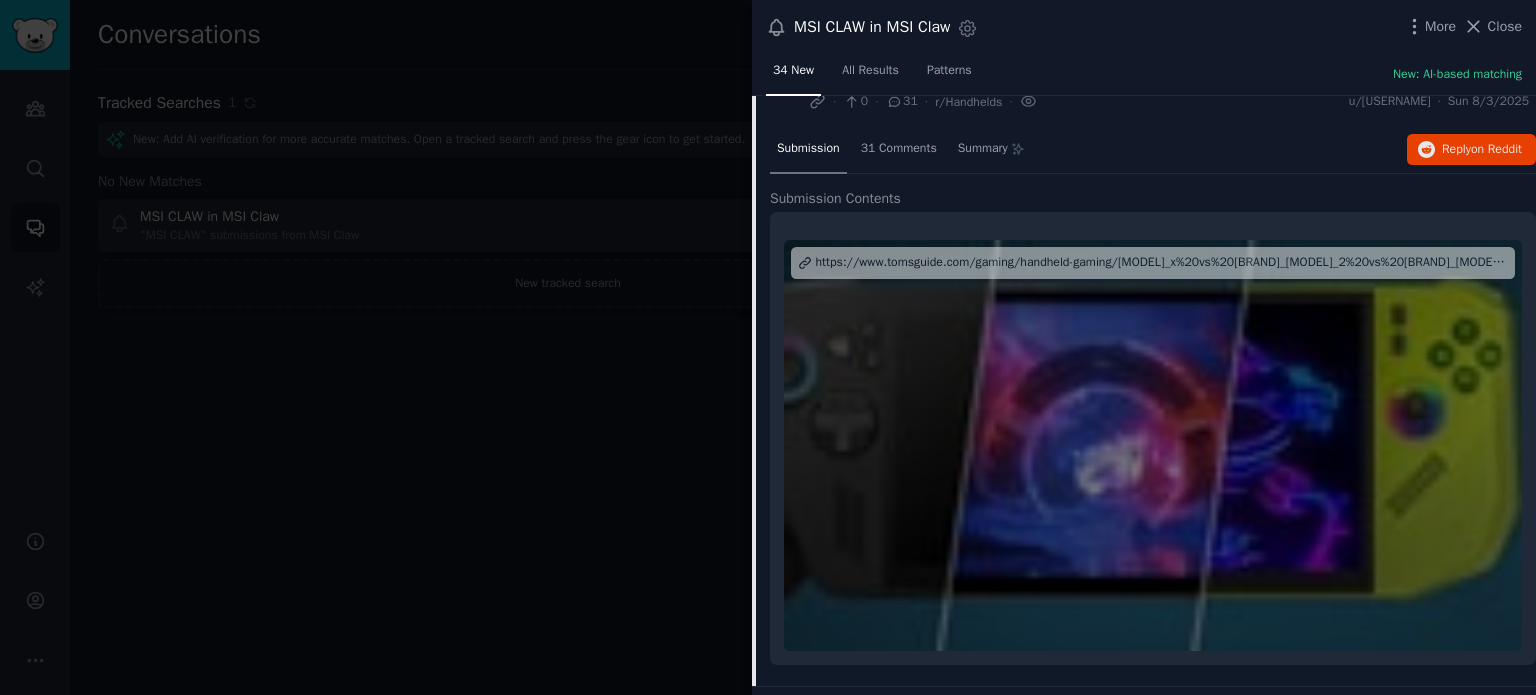 scroll, scrollTop: 578, scrollLeft: 0, axis: vertical 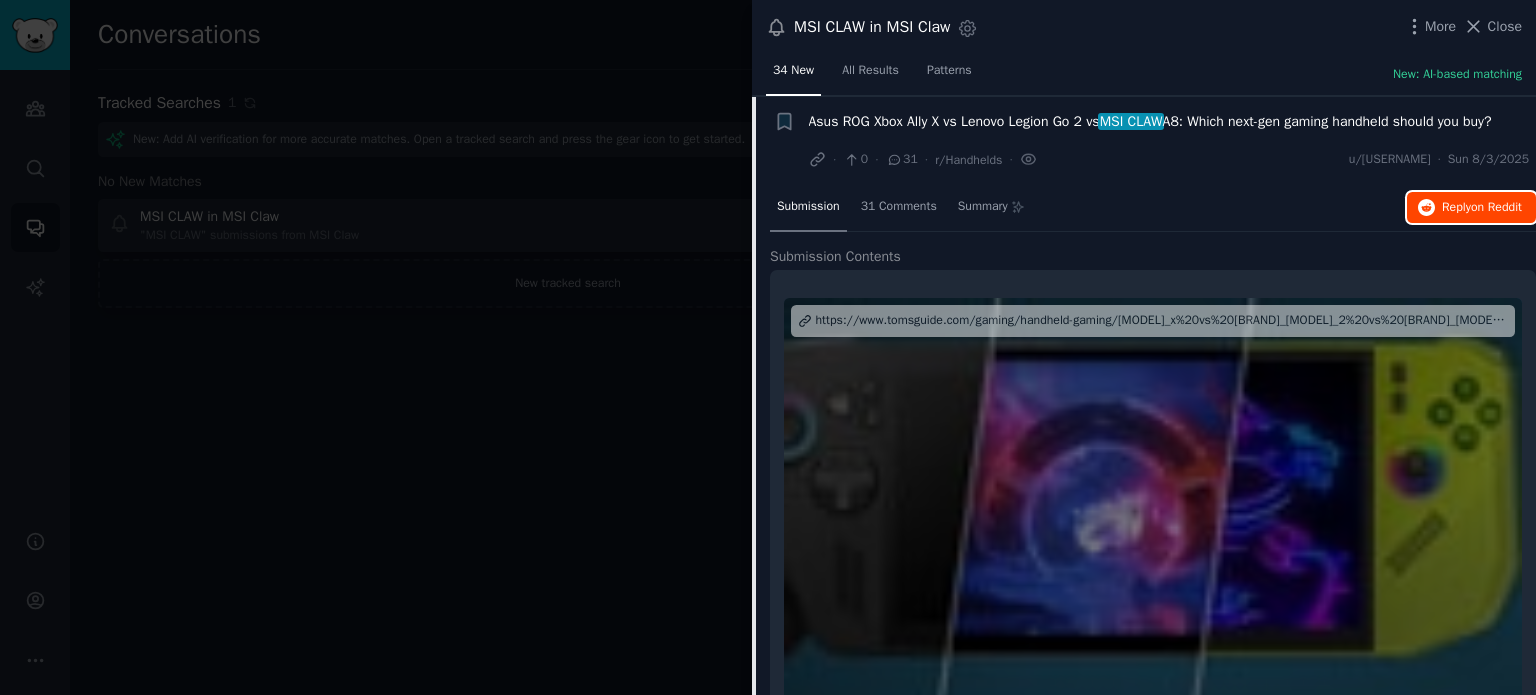 click on "on Reddit" at bounding box center [1496, 207] 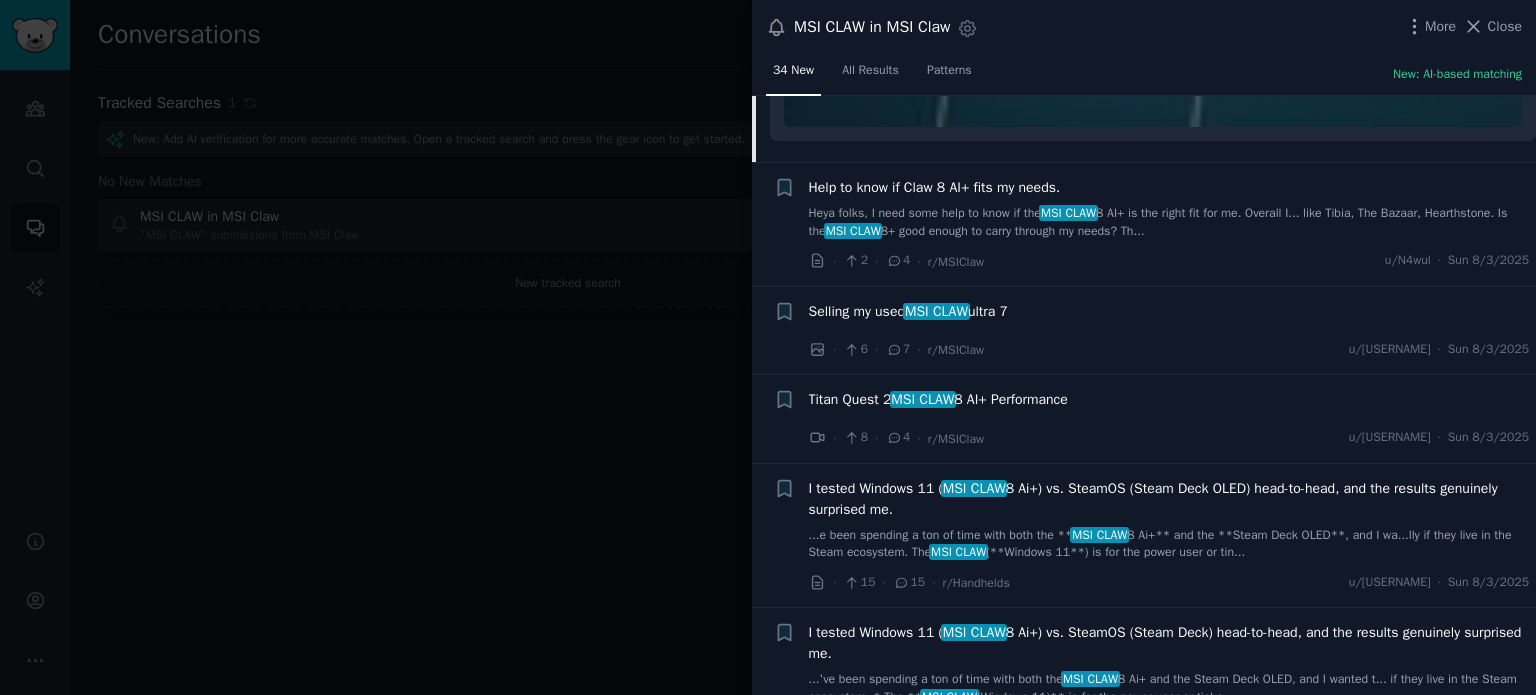 scroll, scrollTop: 1168, scrollLeft: 0, axis: vertical 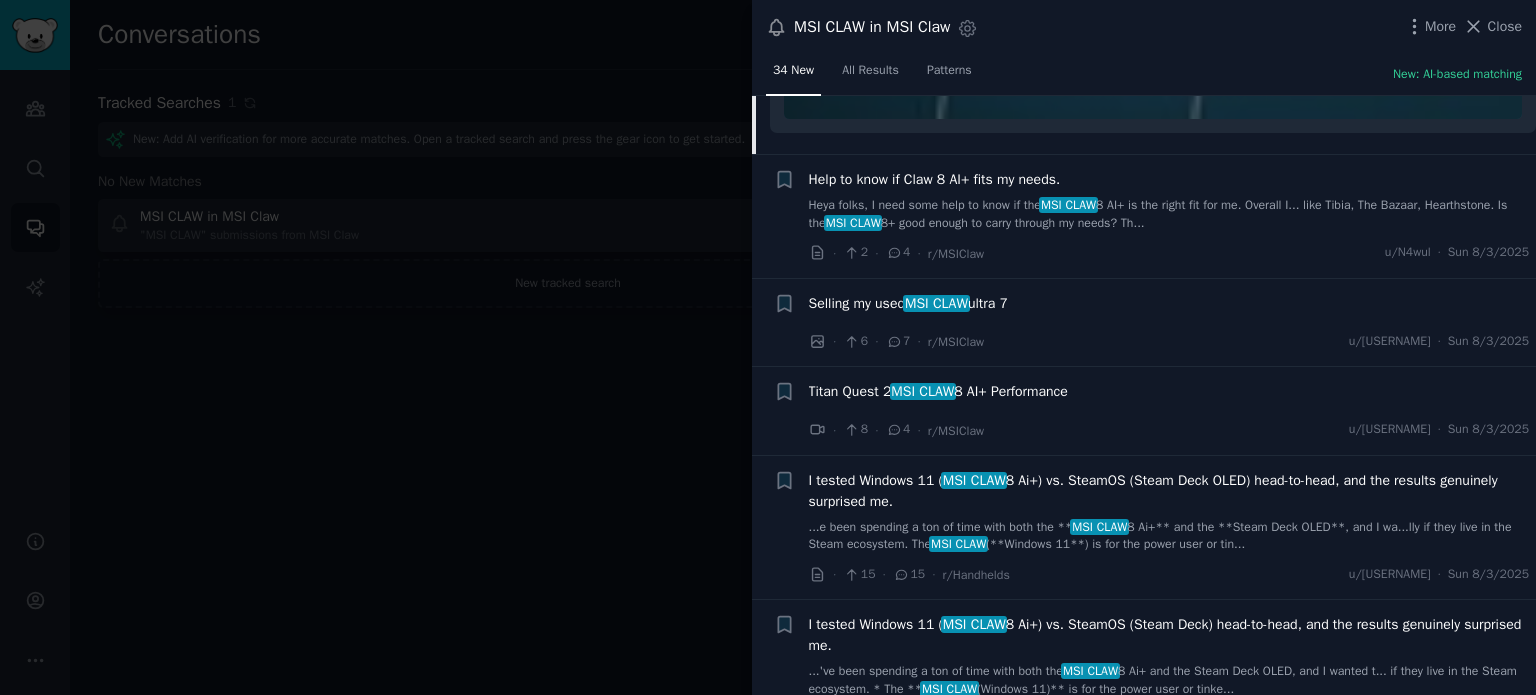 click on "Help to know if Claw 8 AI+ fits my needs." at bounding box center [935, 179] 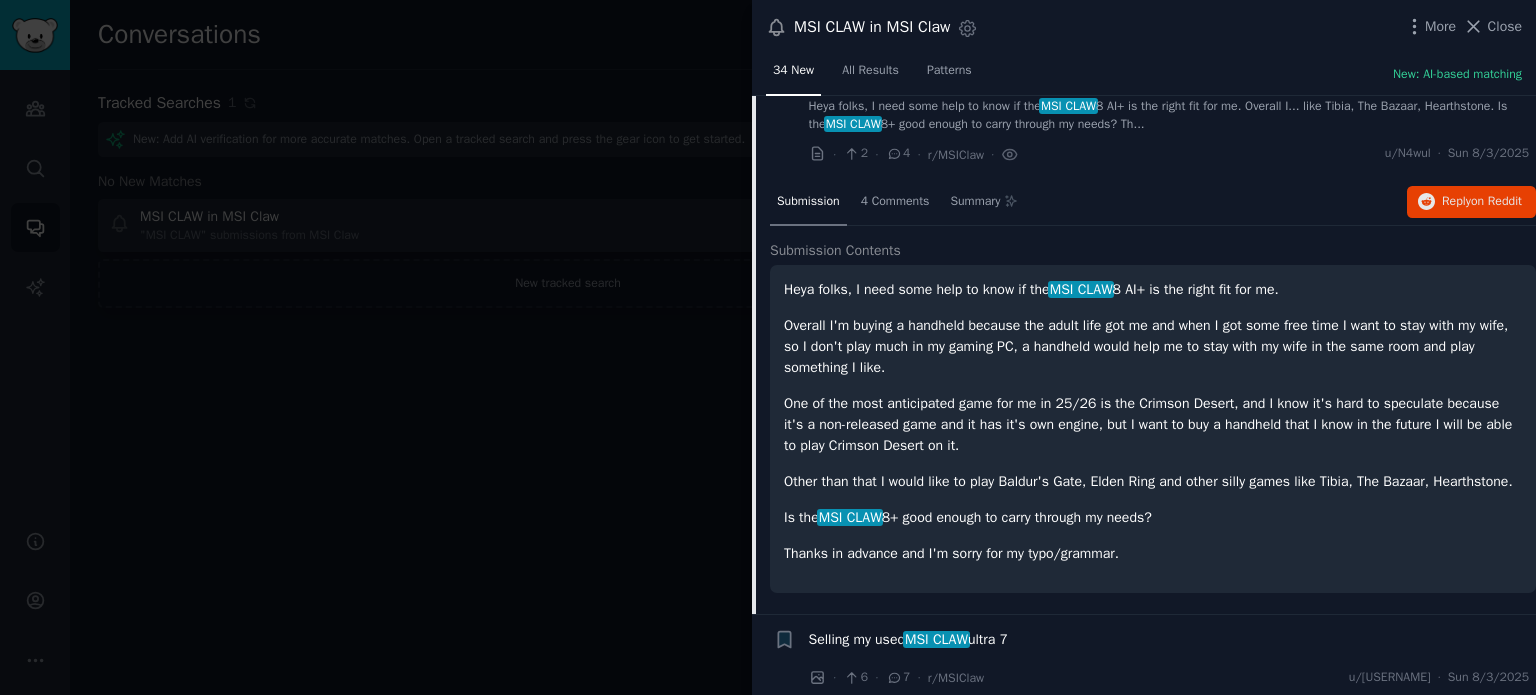 scroll, scrollTop: 687, scrollLeft: 0, axis: vertical 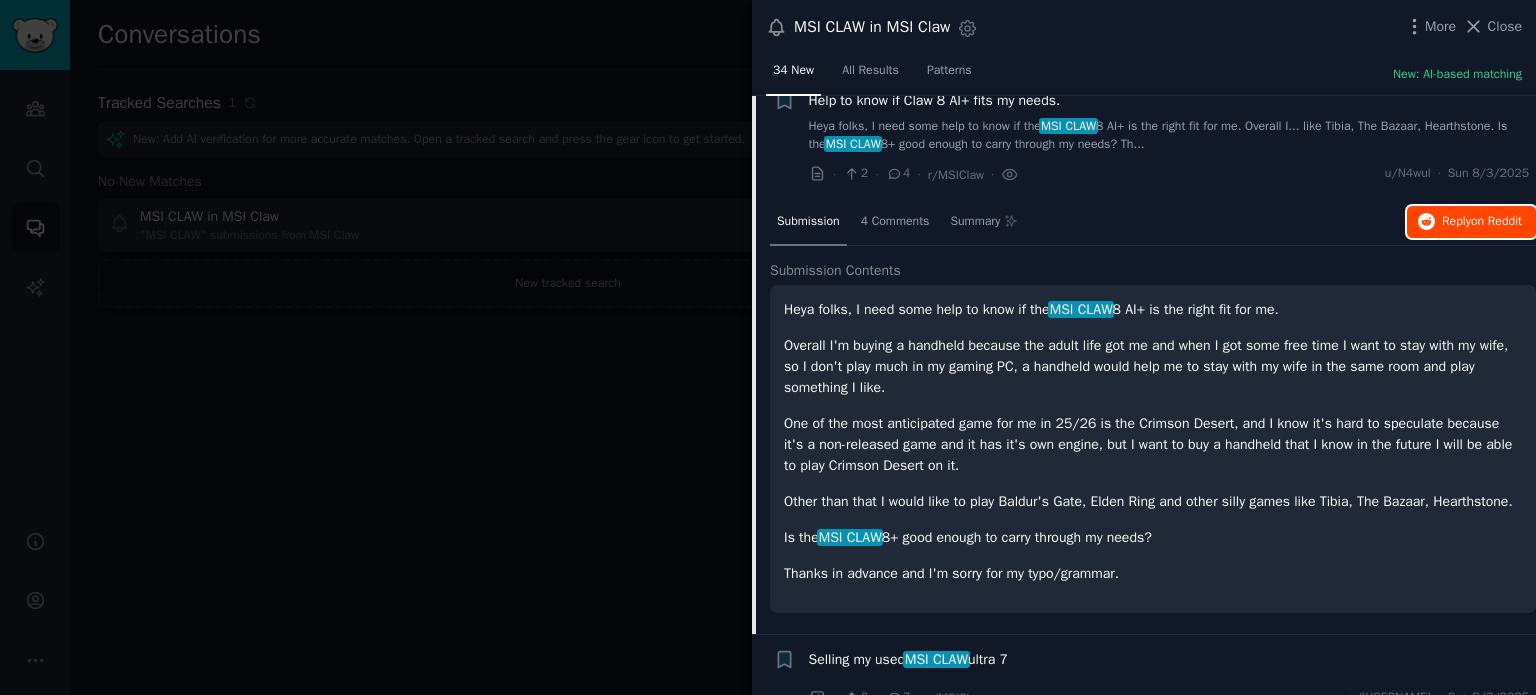 click on "on Reddit" at bounding box center [1496, 221] 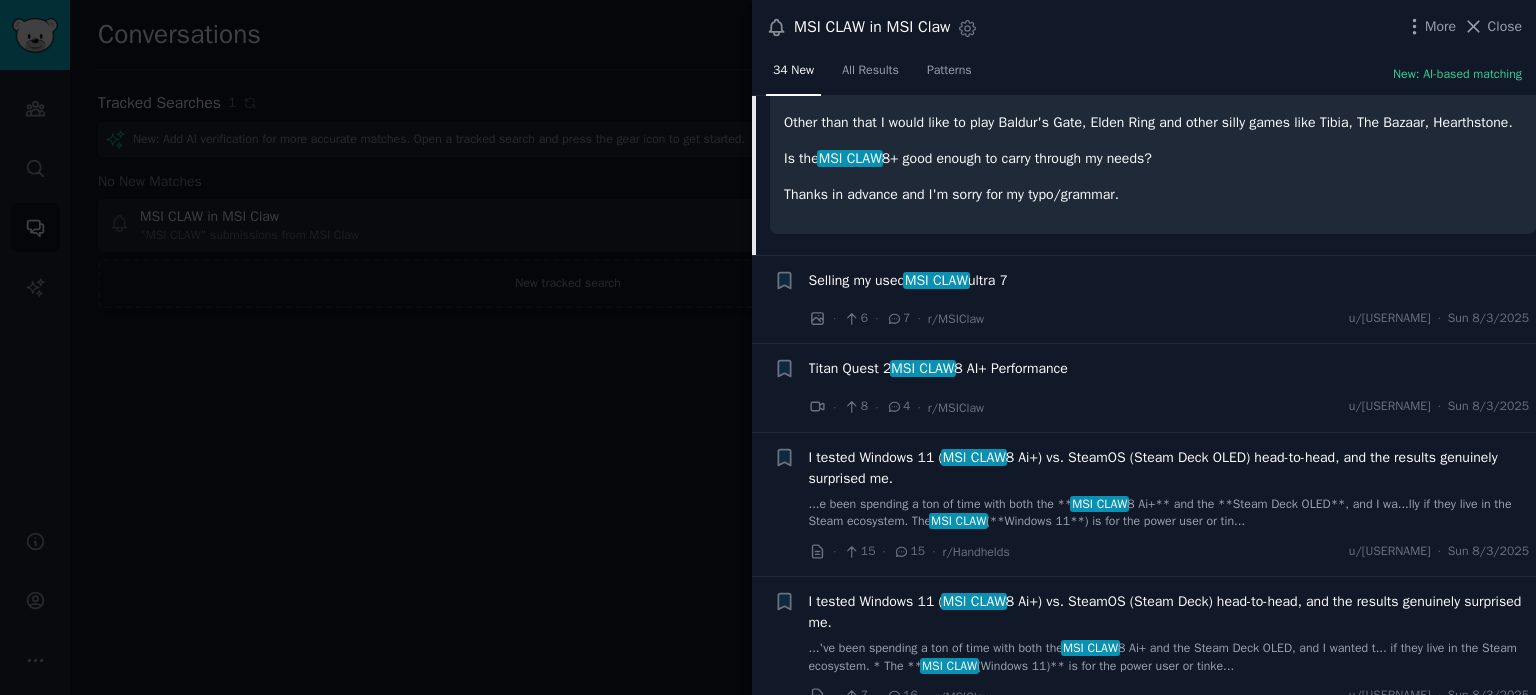 scroll, scrollTop: 1067, scrollLeft: 0, axis: vertical 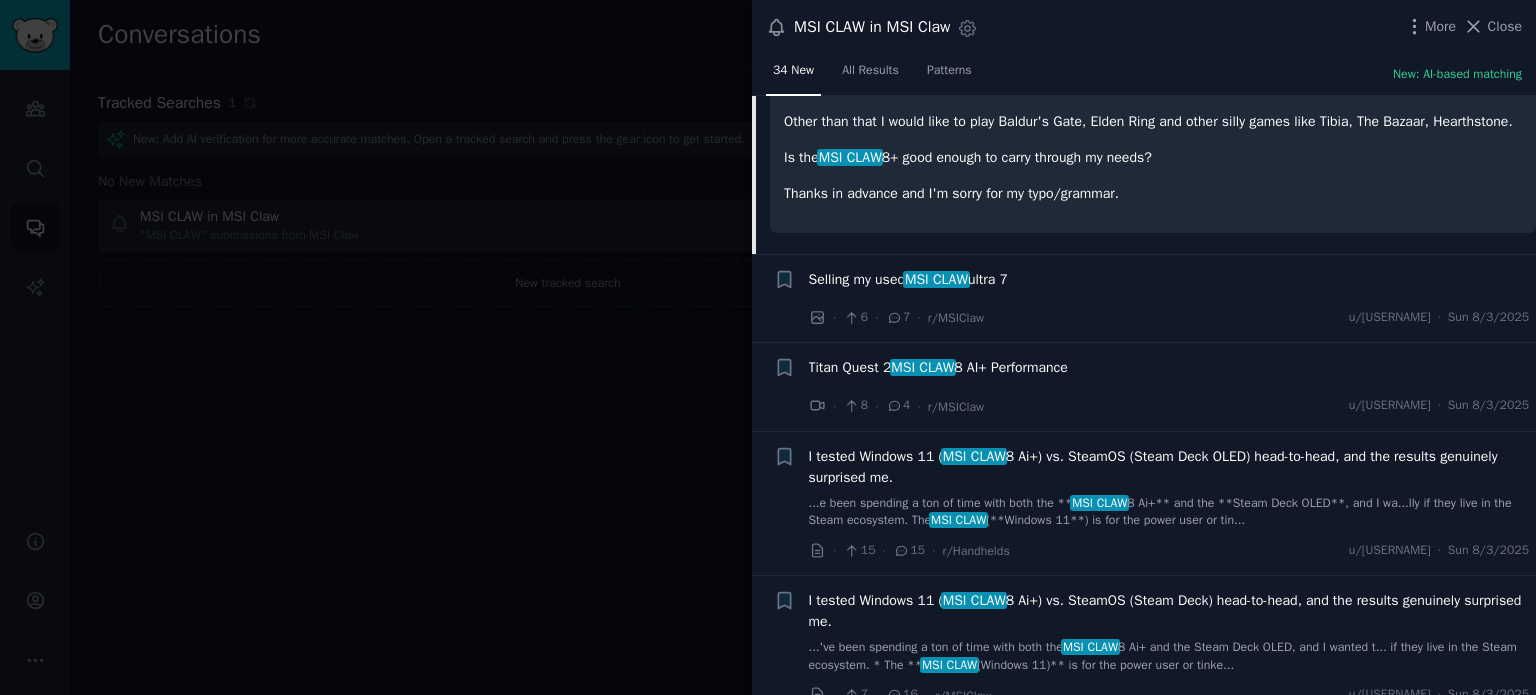 click on "Titan Quest 2  MSI CLAW  8 AI+ Performance" at bounding box center [938, 367] 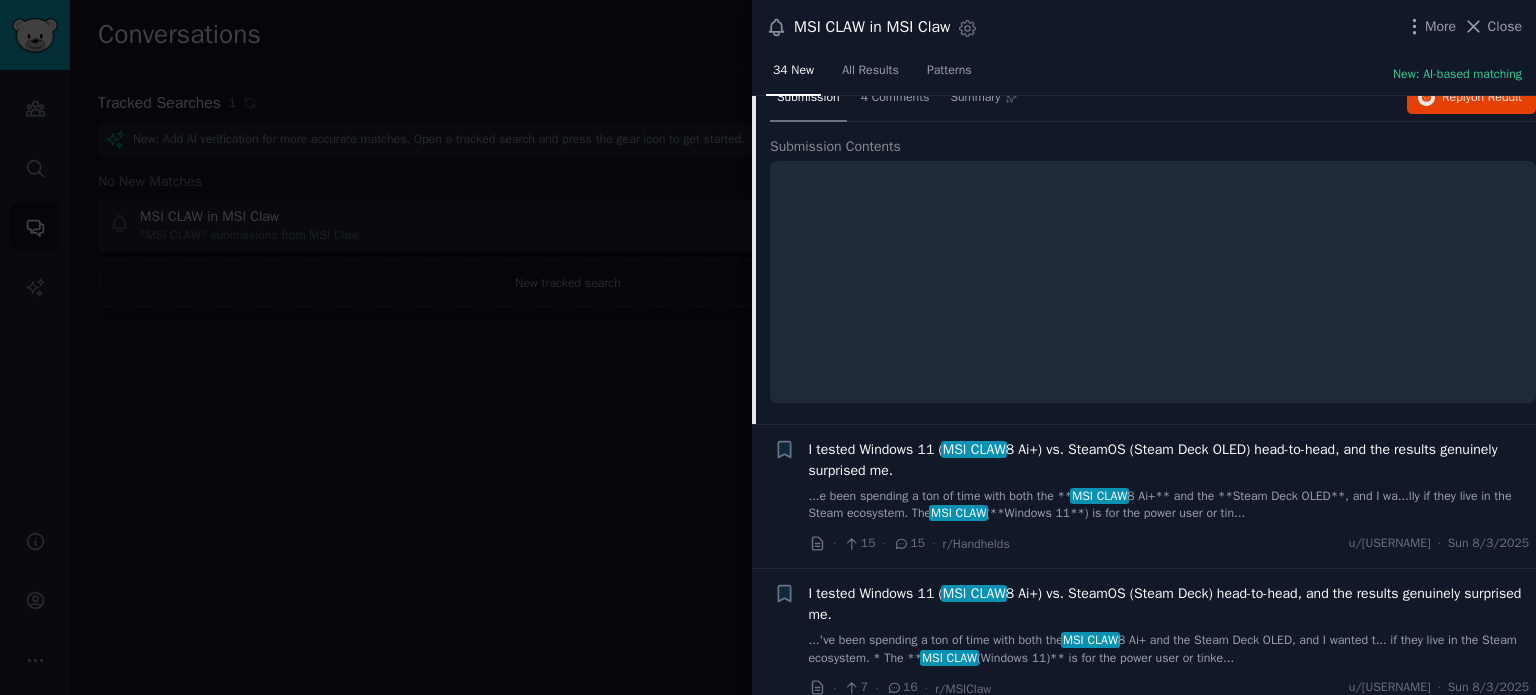 scroll, scrollTop: 899, scrollLeft: 0, axis: vertical 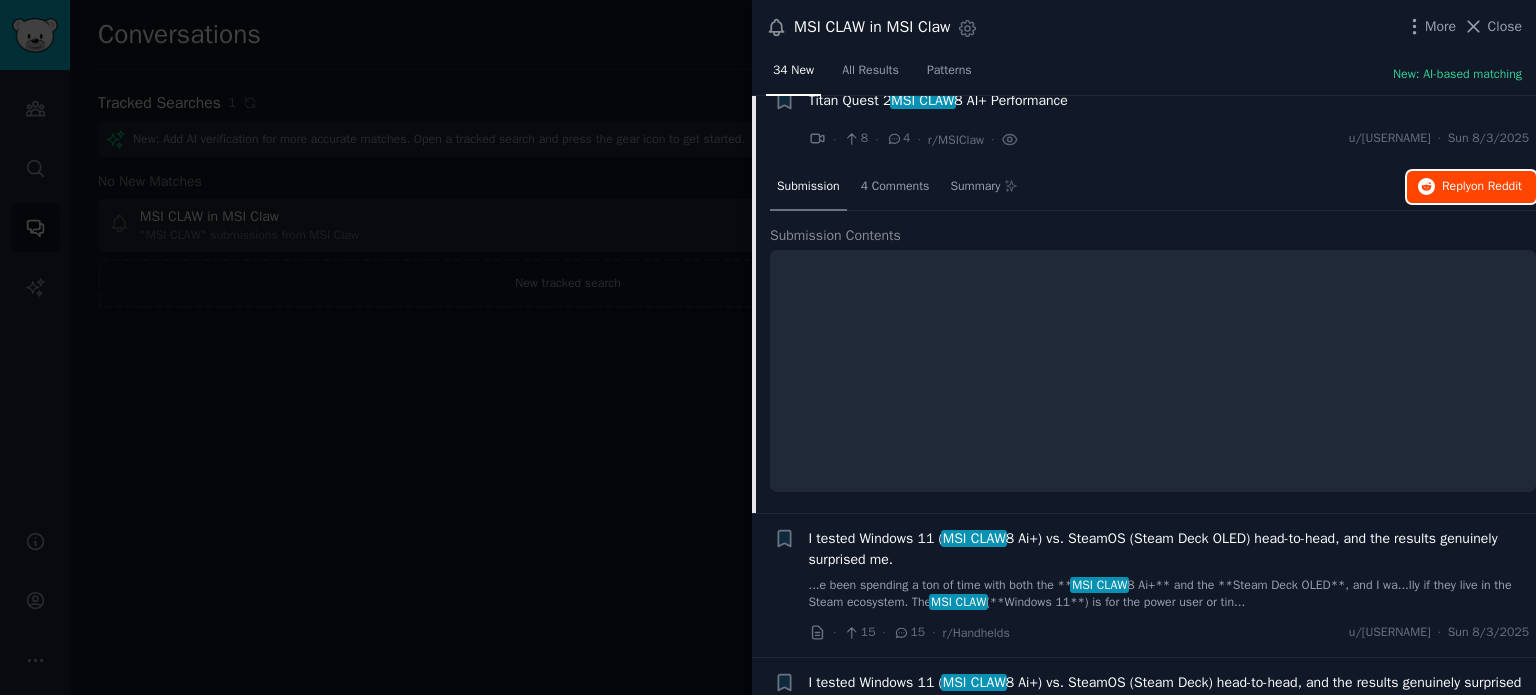 click on "Reply  on Reddit" at bounding box center (1482, 187) 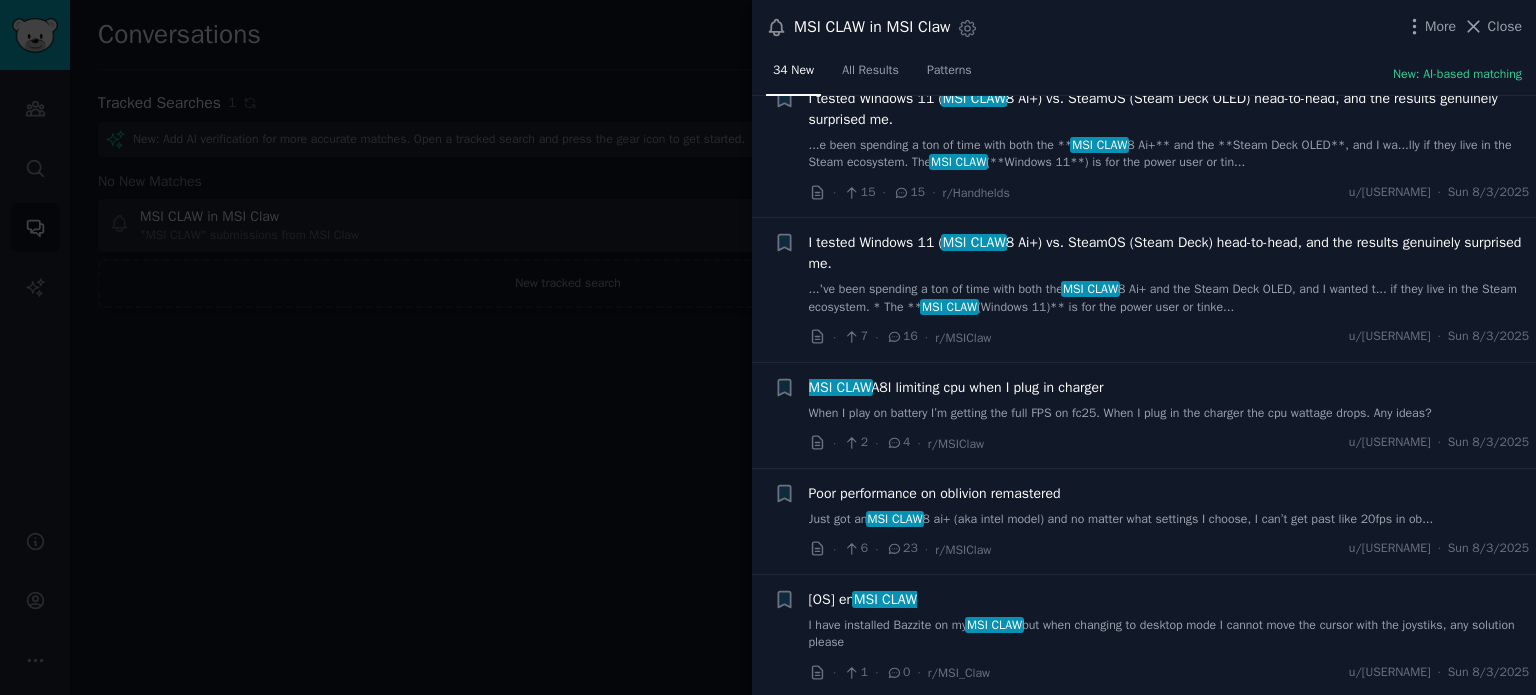scroll, scrollTop: 1339, scrollLeft: 0, axis: vertical 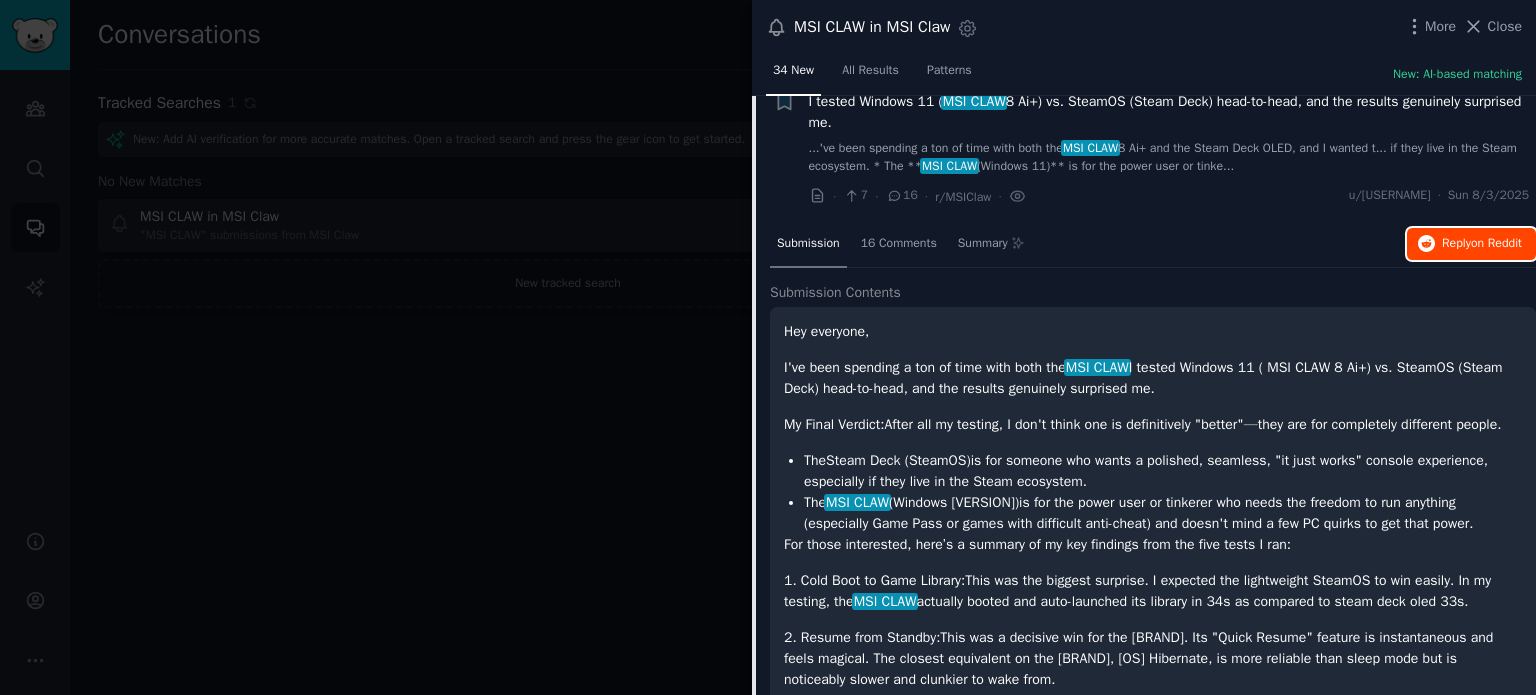 click on "on Reddit" at bounding box center (1496, 243) 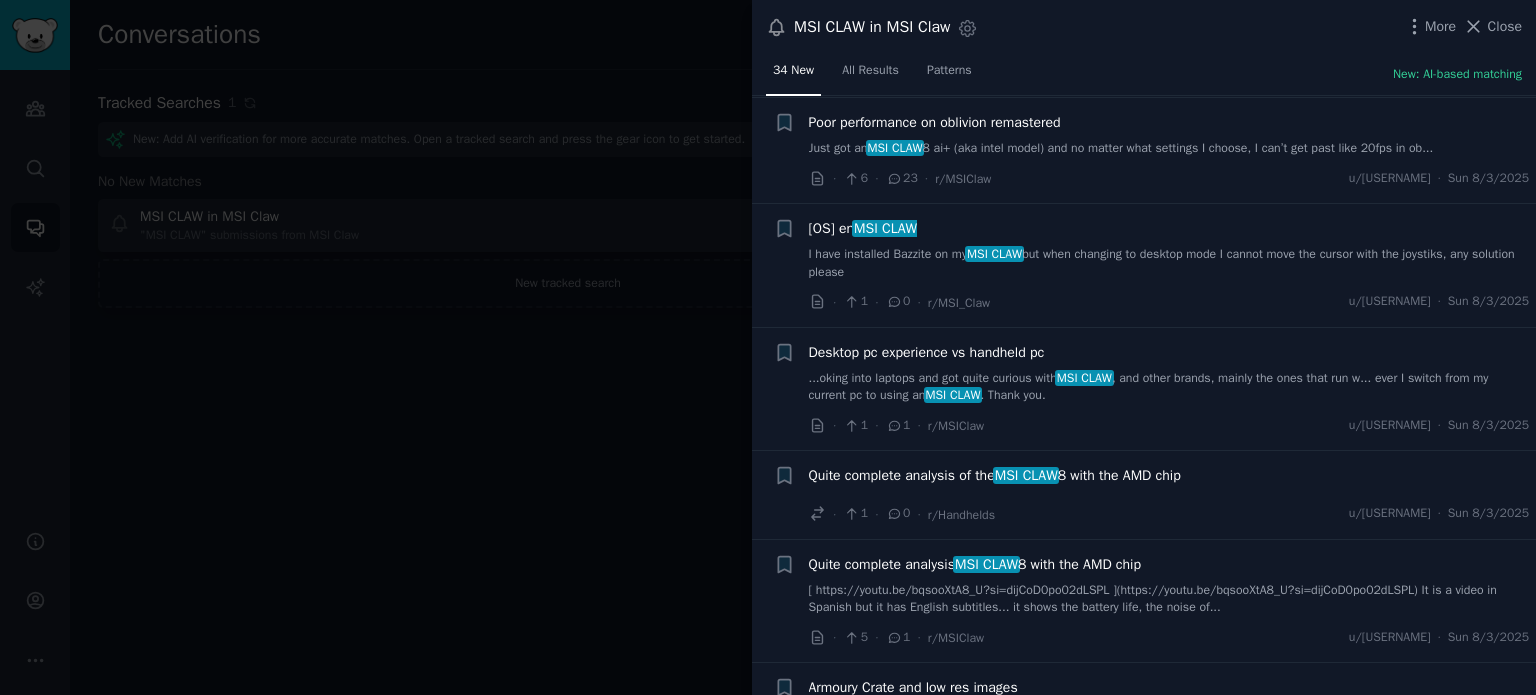 scroll, scrollTop: 2313, scrollLeft: 0, axis: vertical 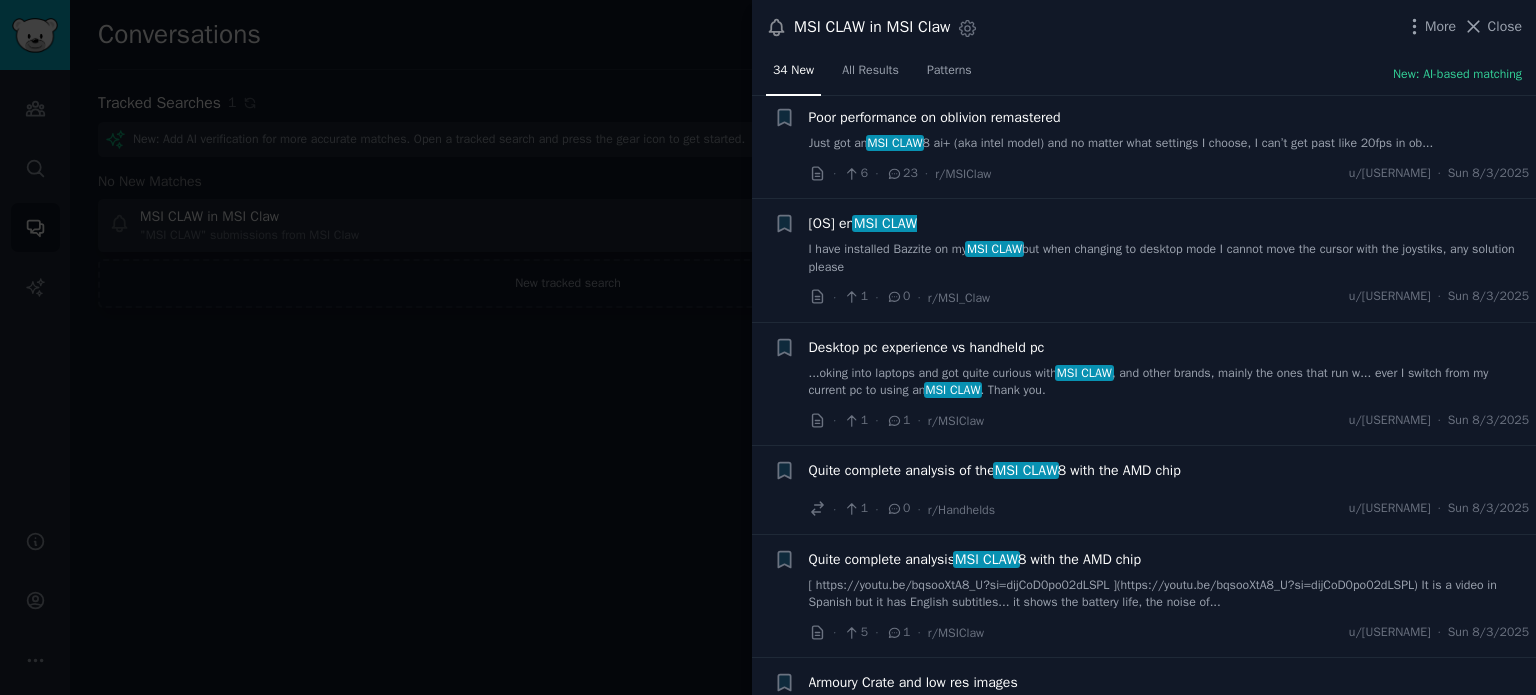 click on "Desktop pc experience vs handheld pc" at bounding box center [927, 347] 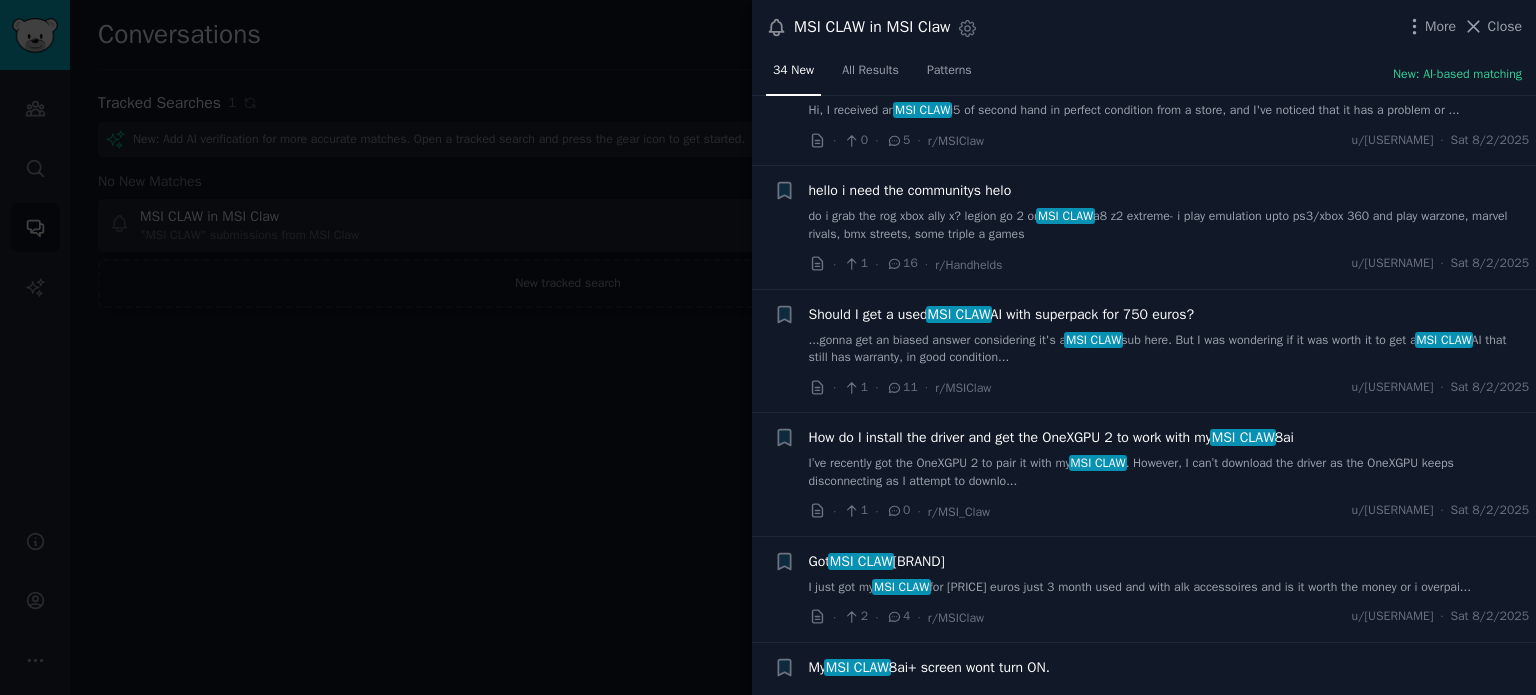 scroll, scrollTop: 2451, scrollLeft: 0, axis: vertical 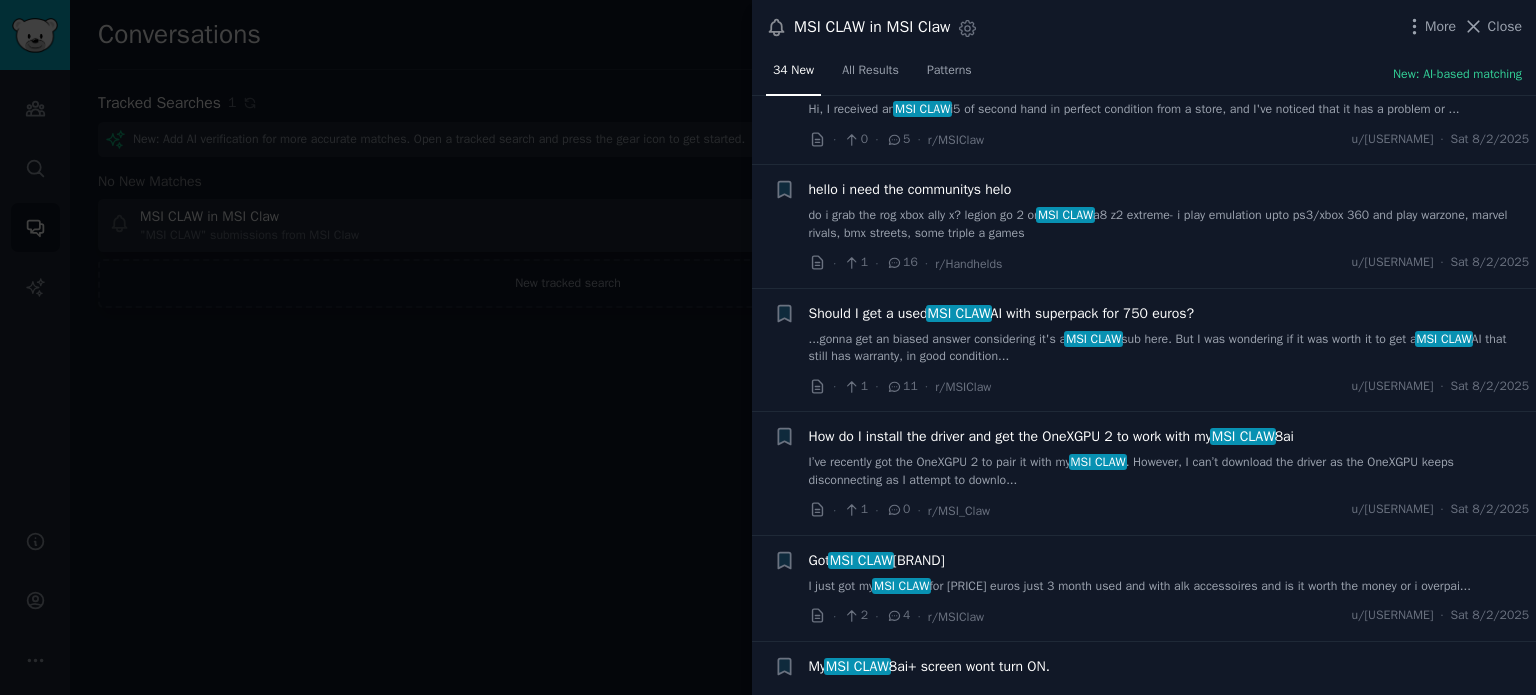 click on "How do I install the driver and get the OneXGPU 2 to work with my  MSI CLAW  8ai" at bounding box center (1051, 436) 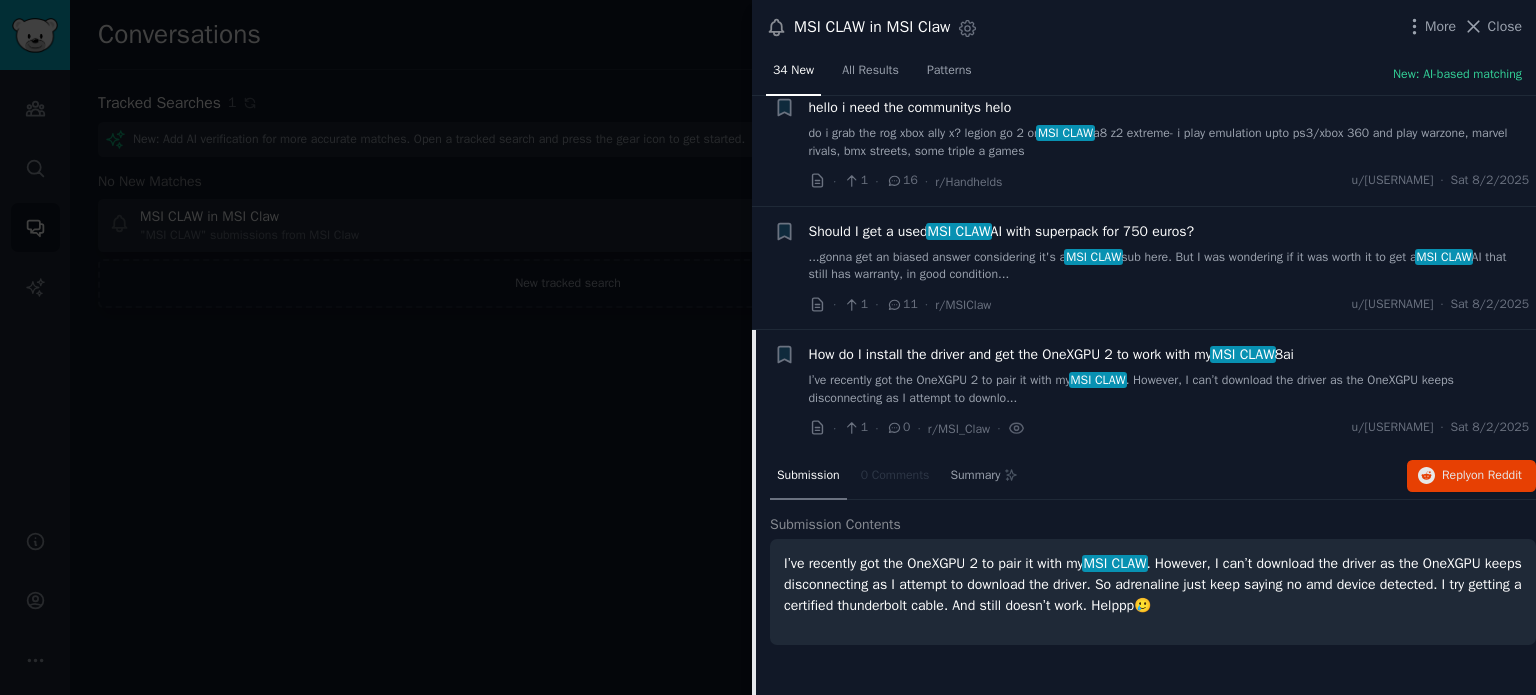 scroll, scrollTop: 2421, scrollLeft: 0, axis: vertical 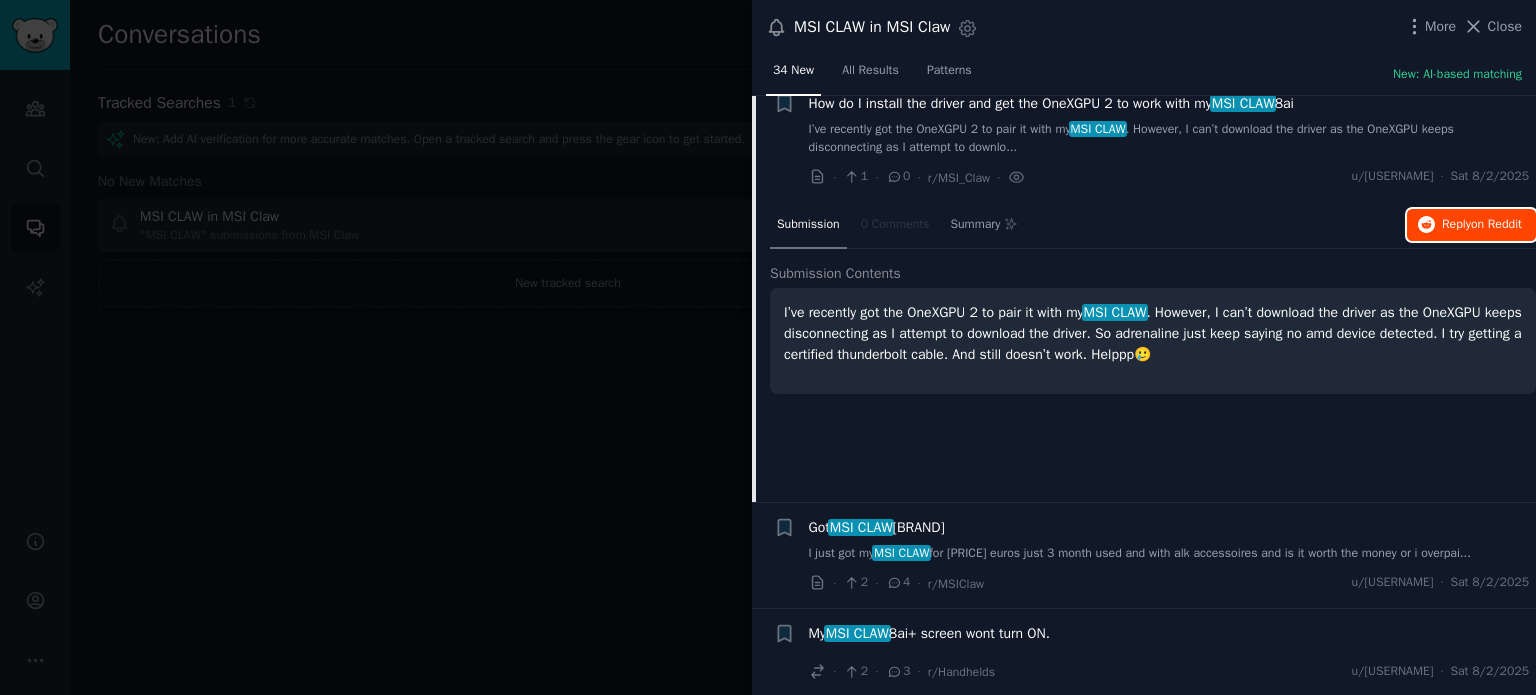 click on "on Reddit" at bounding box center (1496, 224) 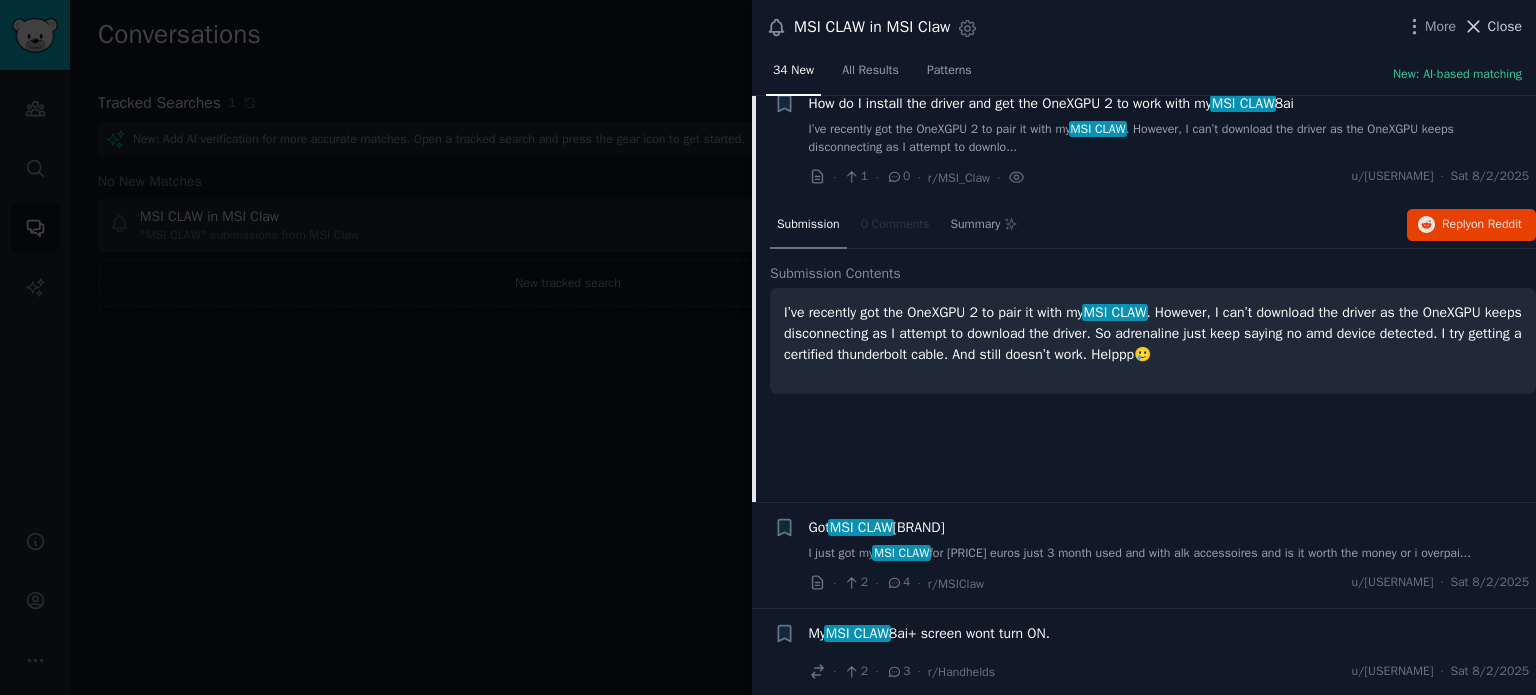 click 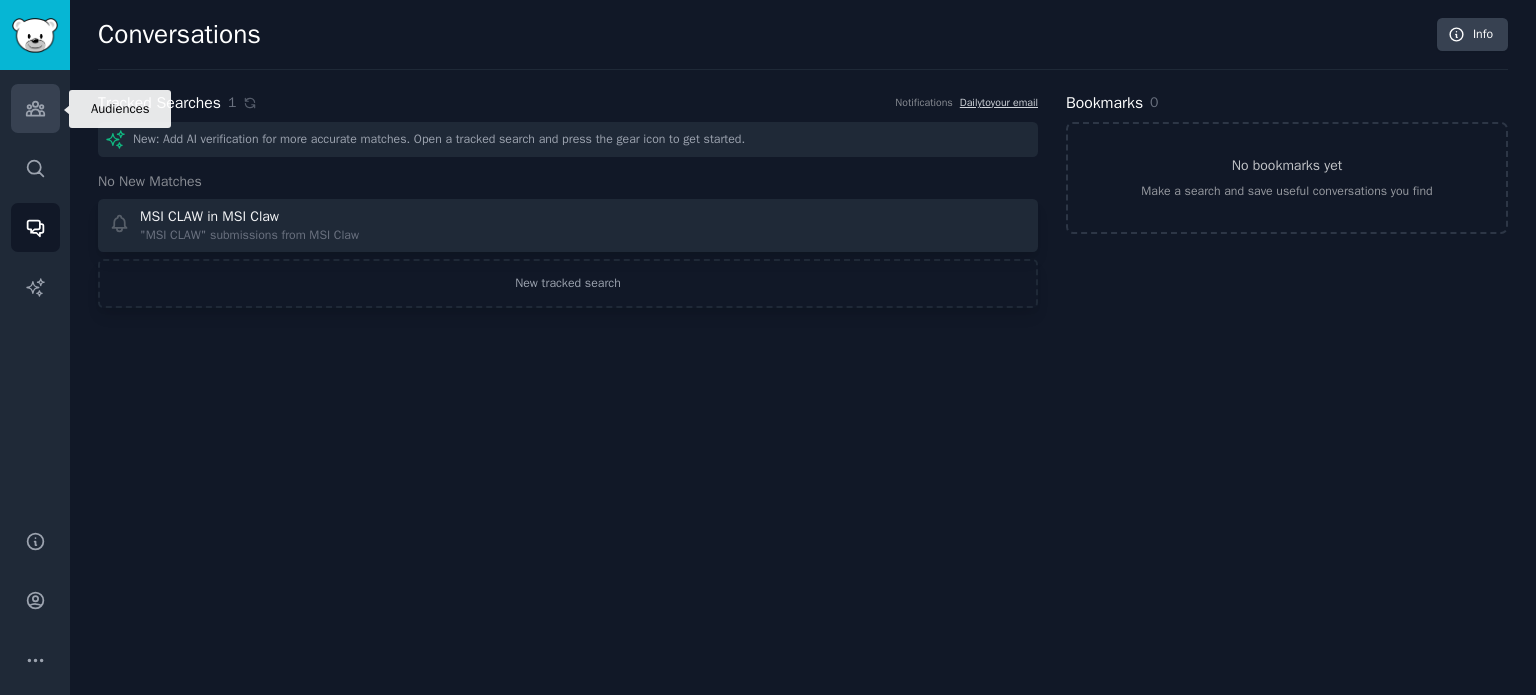 click 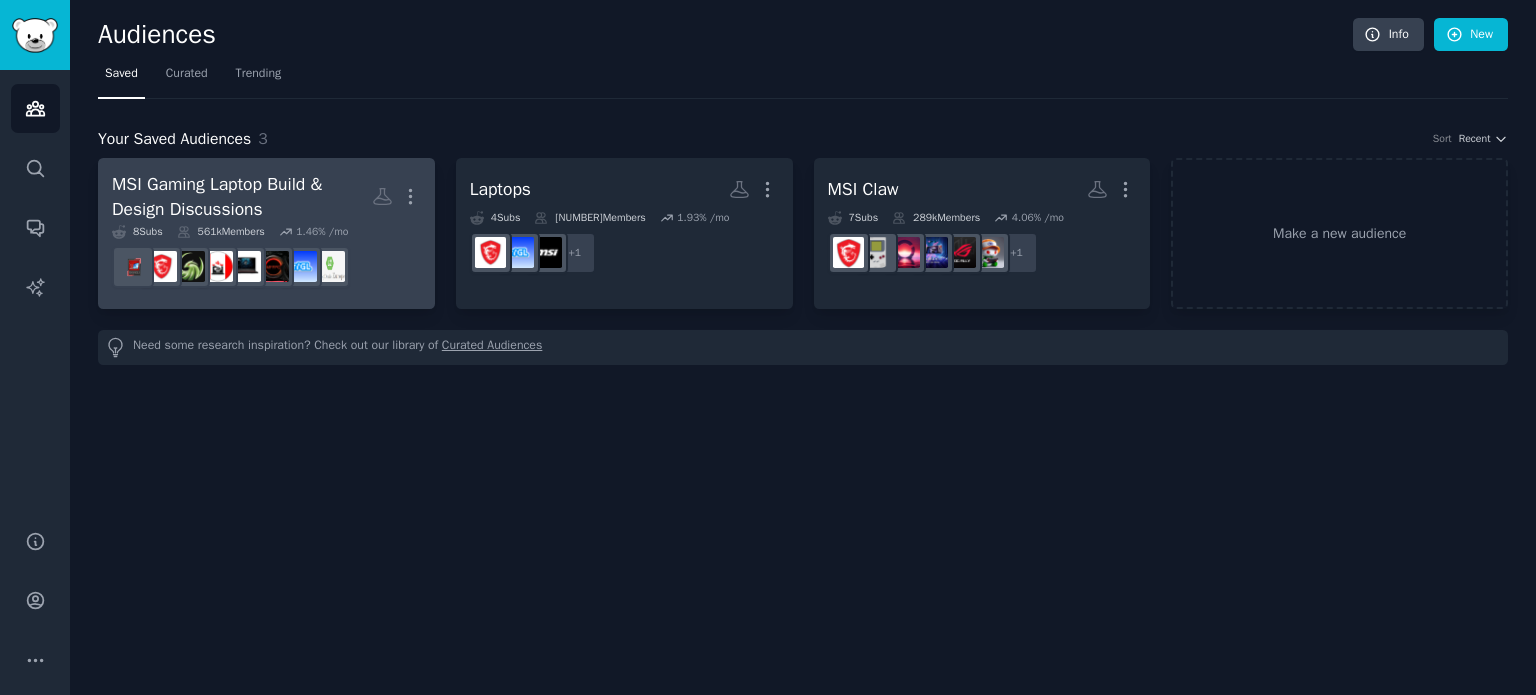 click on "MSI Gaming Laptop Build & Design Discussions" at bounding box center (242, 196) 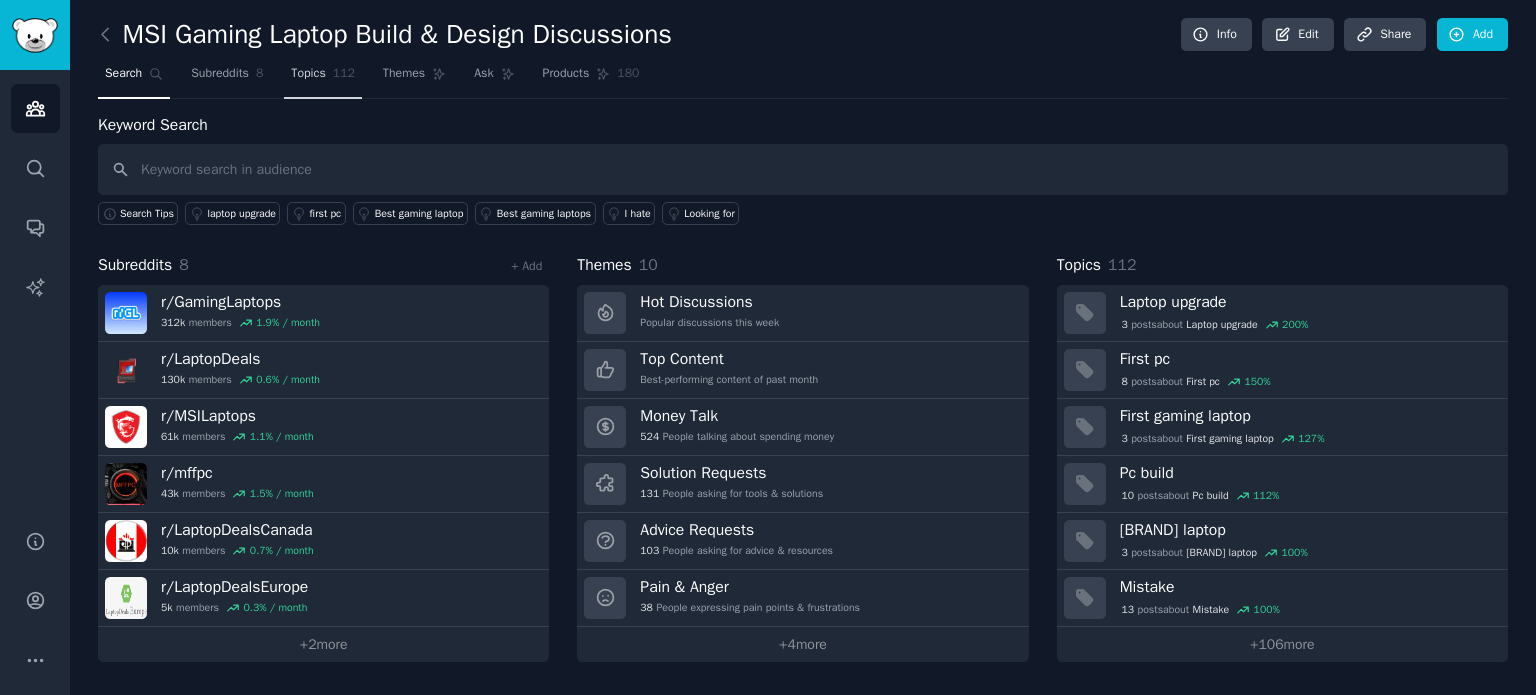 click on "Topics" at bounding box center [308, 74] 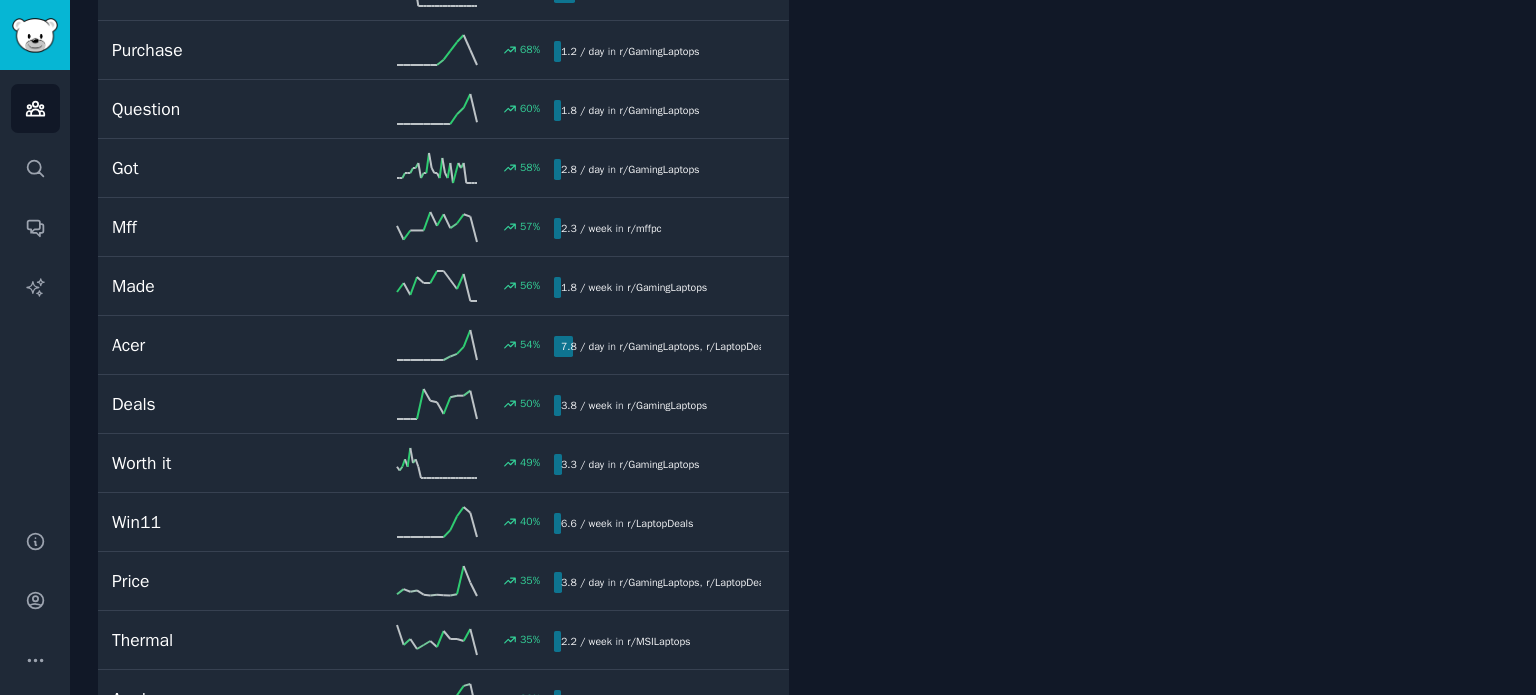 scroll, scrollTop: 868, scrollLeft: 0, axis: vertical 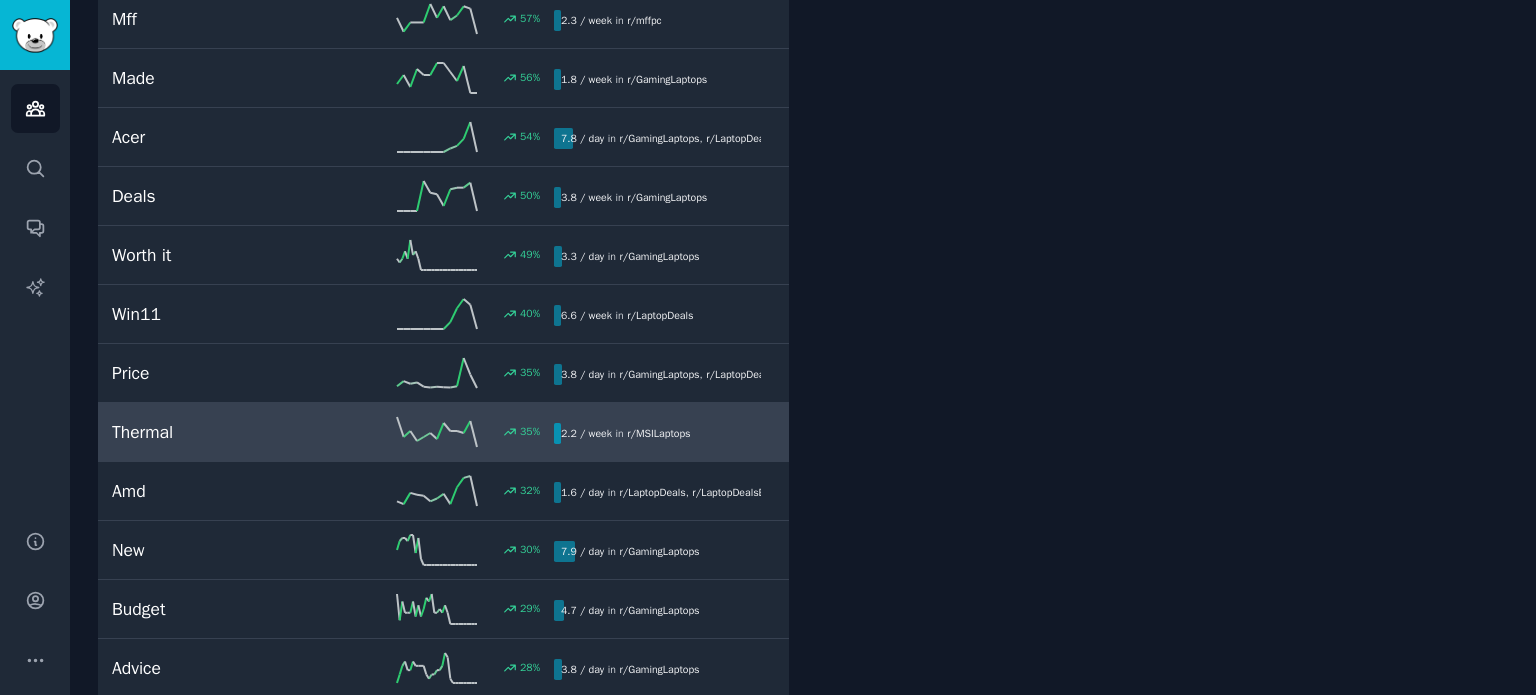 click on "2.2 / week  in    r/ MSILaptops" at bounding box center (657, 433) 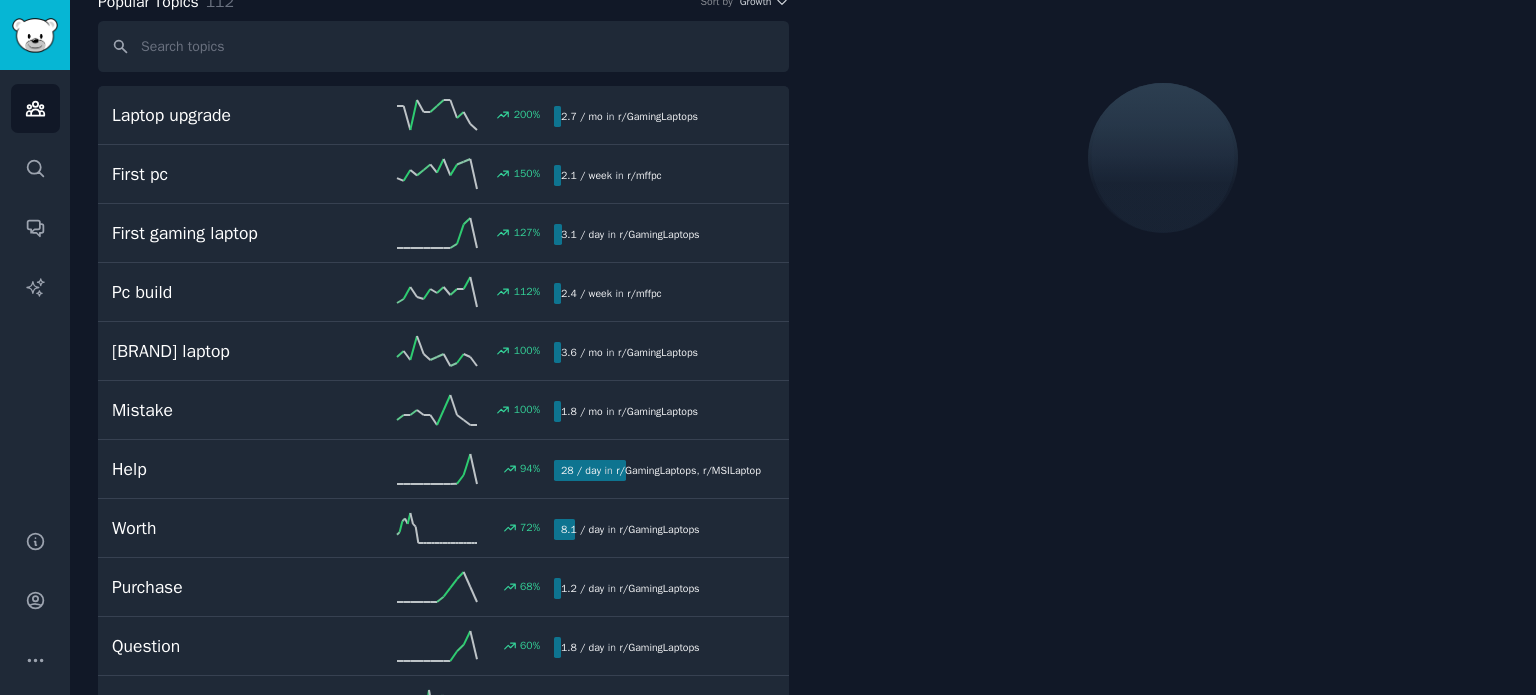 scroll, scrollTop: 111, scrollLeft: 0, axis: vertical 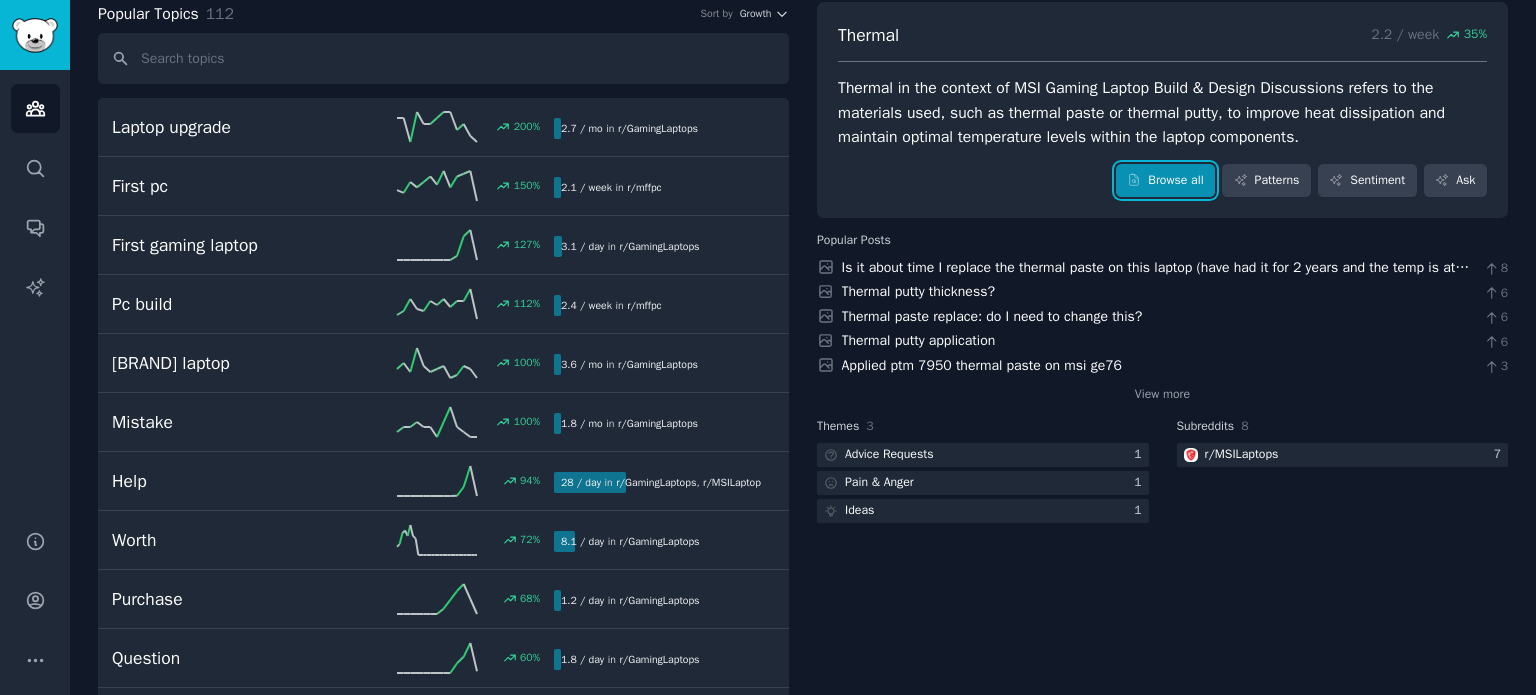 click on "Browse all" at bounding box center (1165, 181) 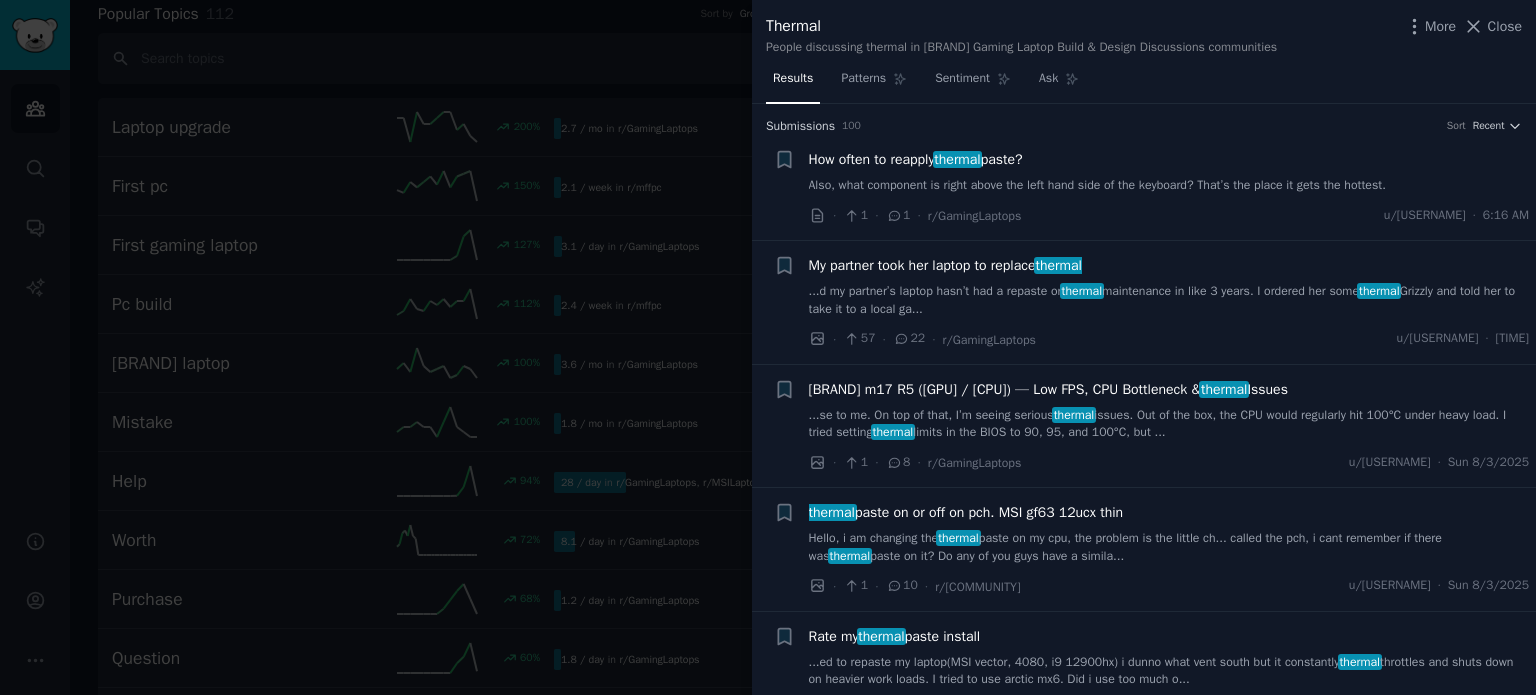 click on "How often to reapply  thermal  paste?" at bounding box center (916, 159) 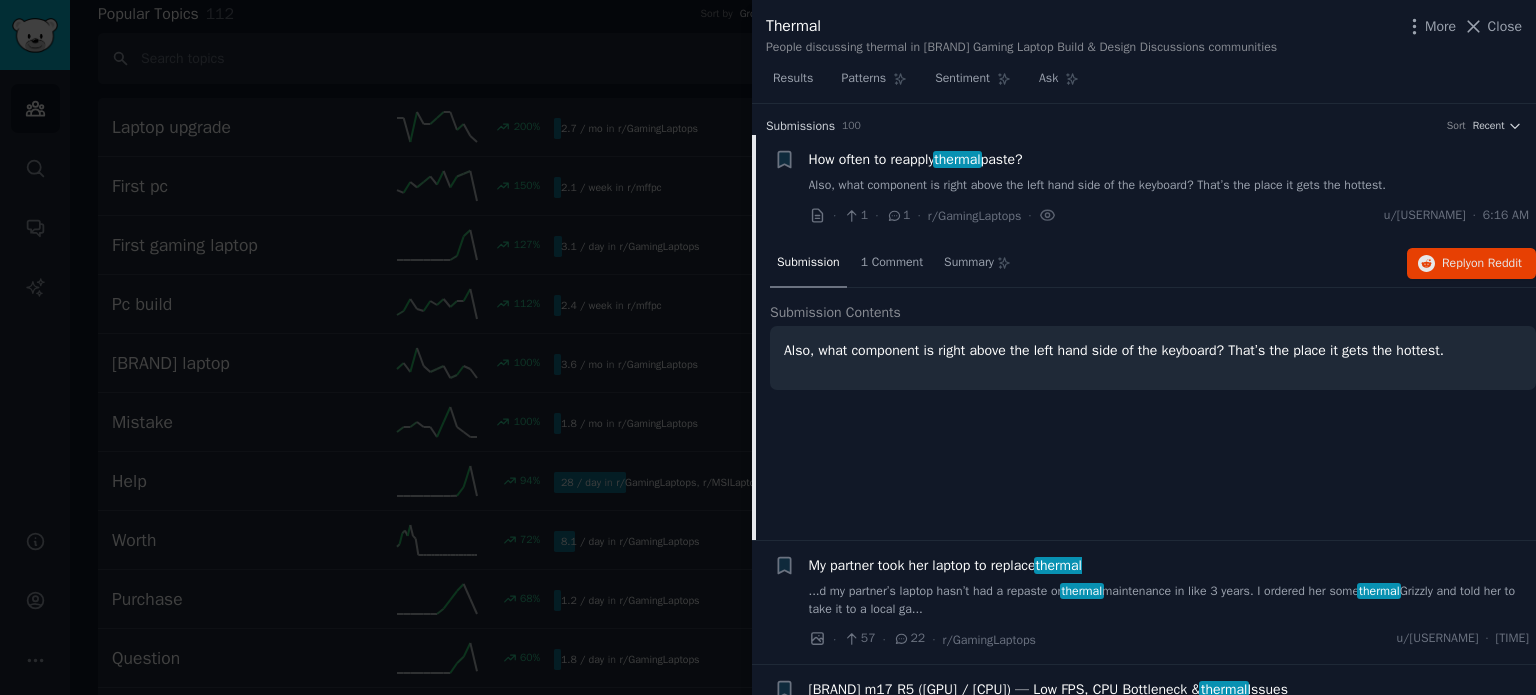 scroll, scrollTop: 31, scrollLeft: 0, axis: vertical 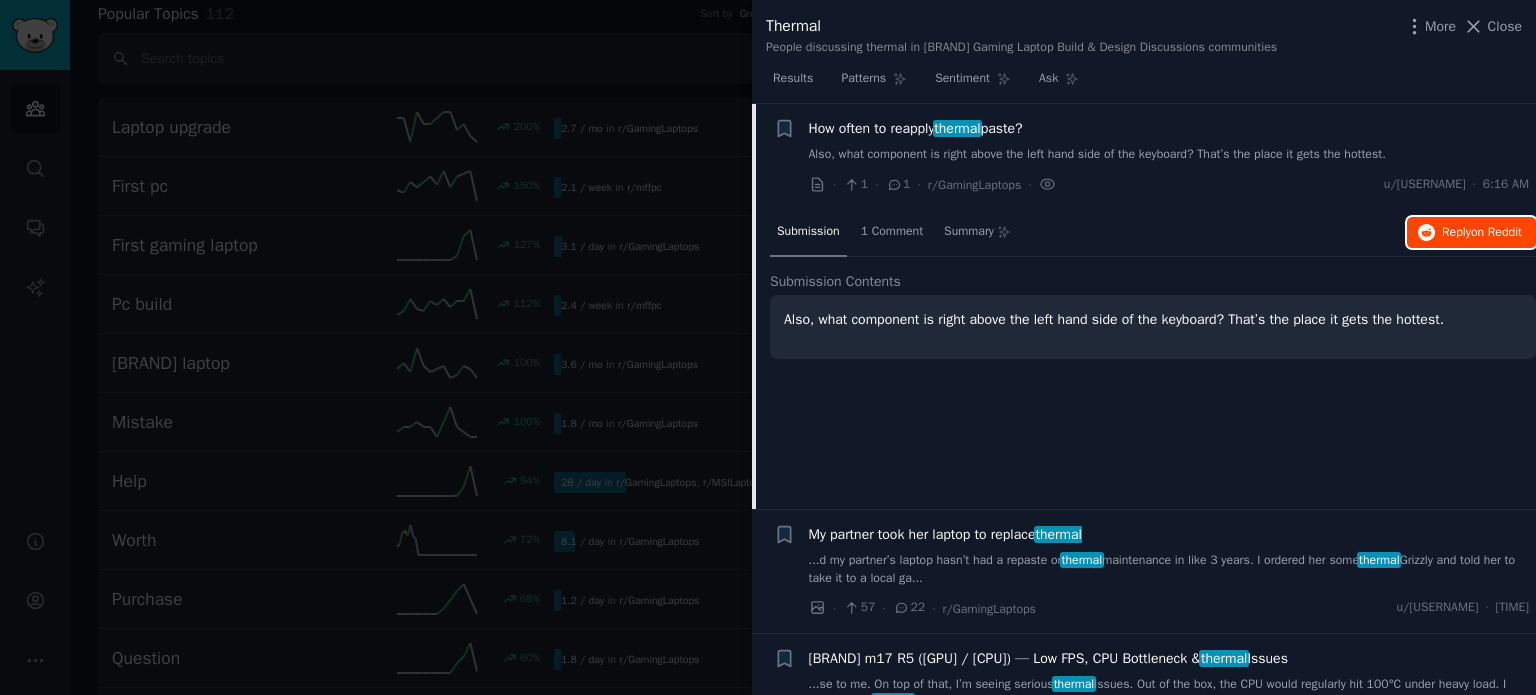 click on "Reply  on Reddit" at bounding box center (1471, 233) 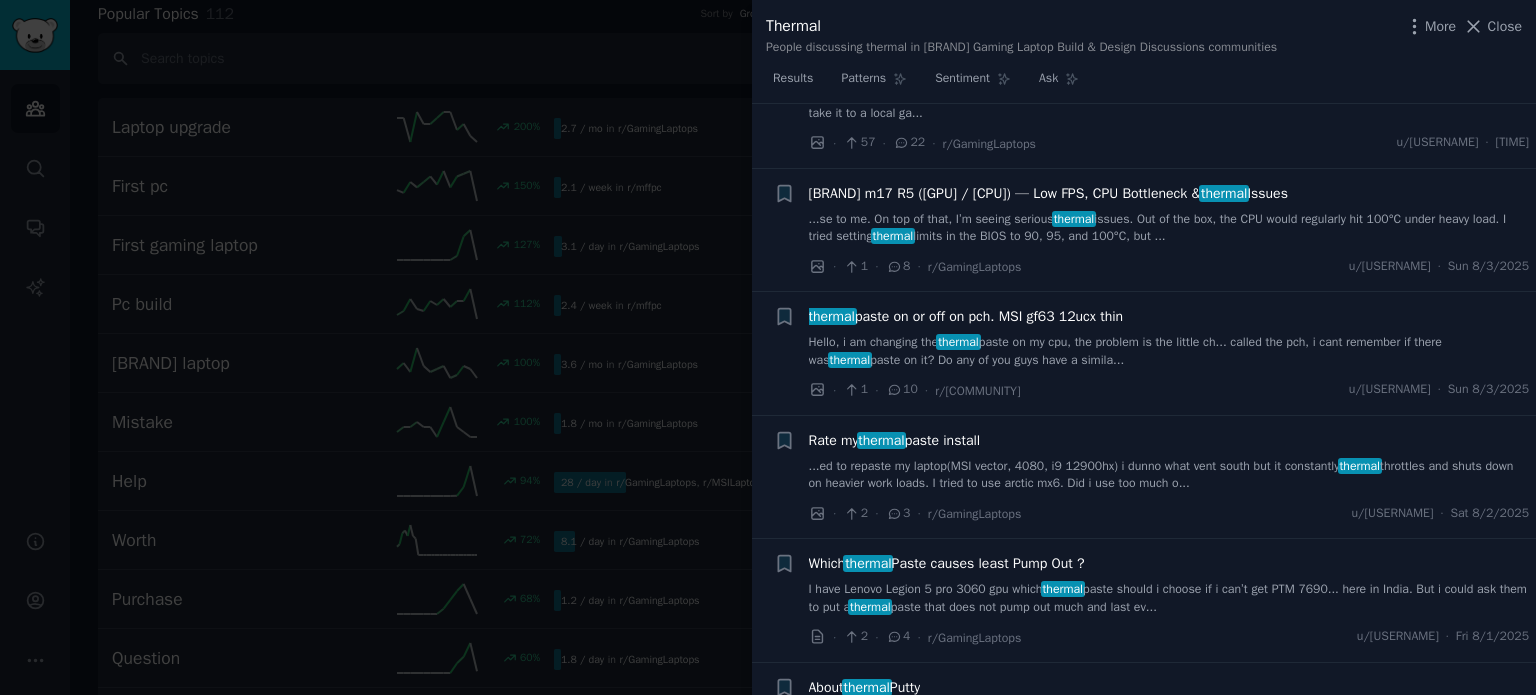 scroll, scrollTop: 499, scrollLeft: 0, axis: vertical 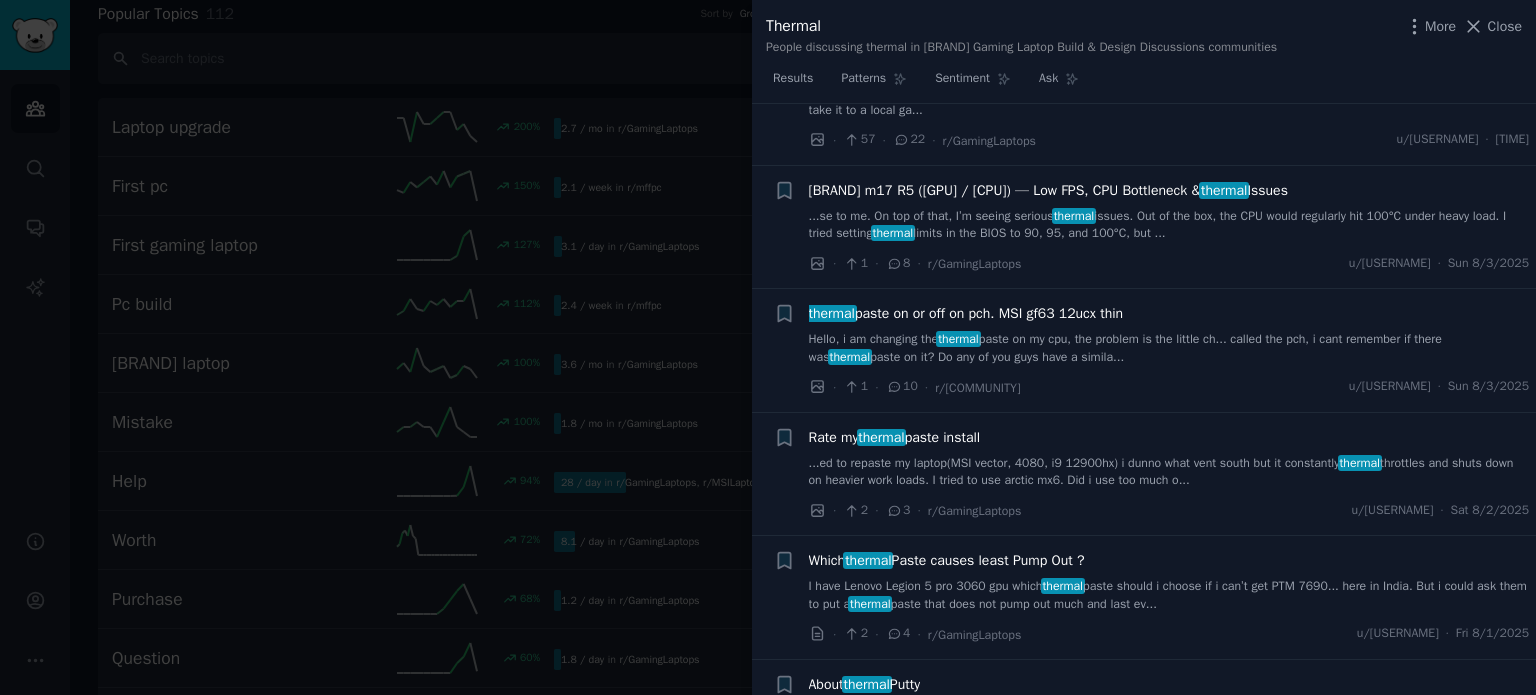 click on "thermal  paste on or off on pch. MSI gf63 12ucx thin" at bounding box center (966, 313) 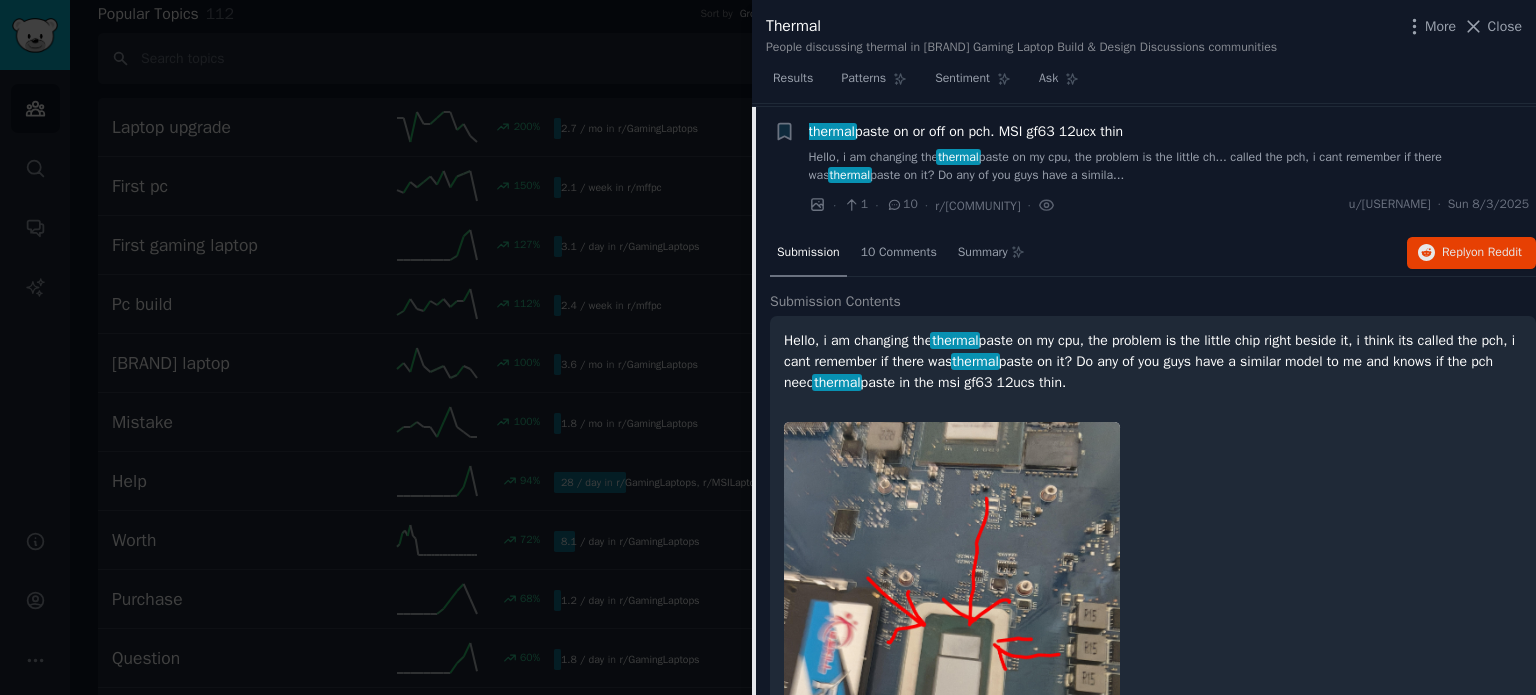 scroll, scrollTop: 384, scrollLeft: 0, axis: vertical 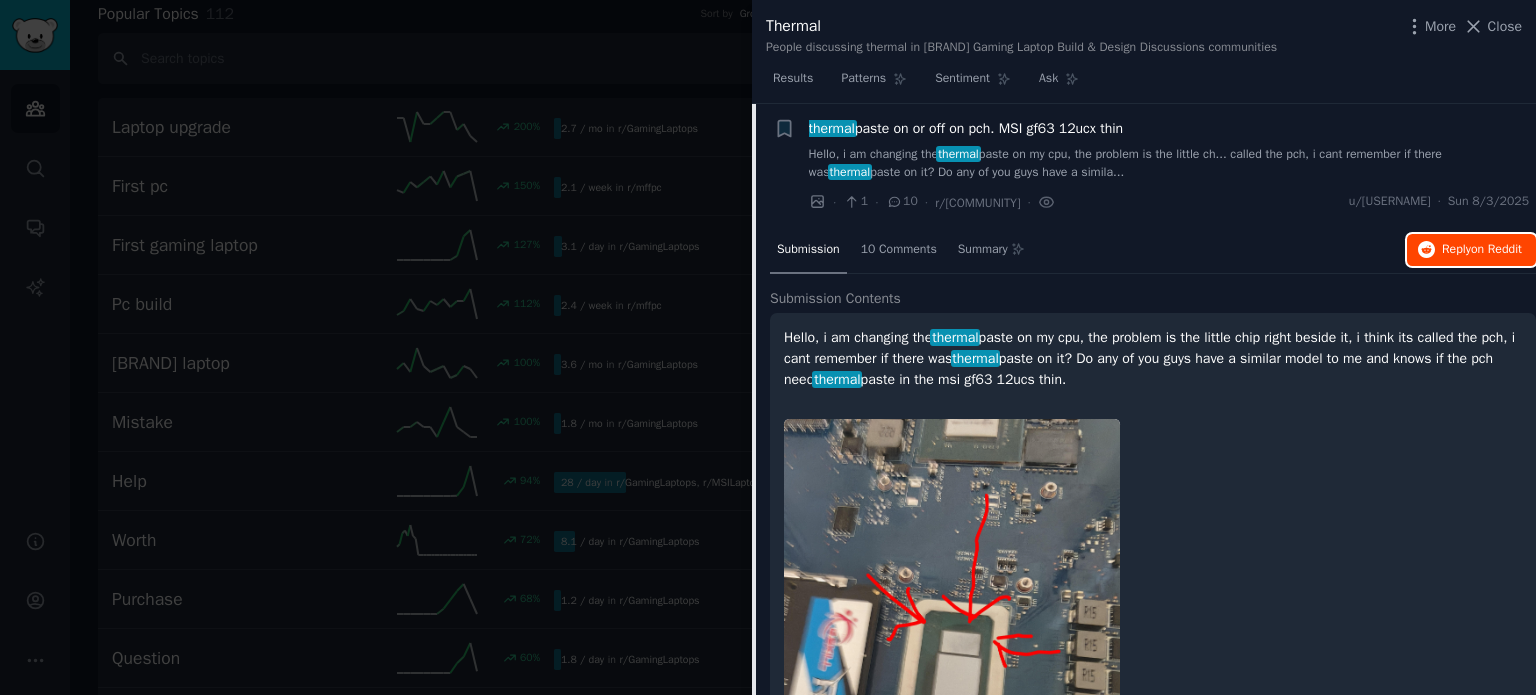 click on "Reply  on Reddit" at bounding box center (1471, 250) 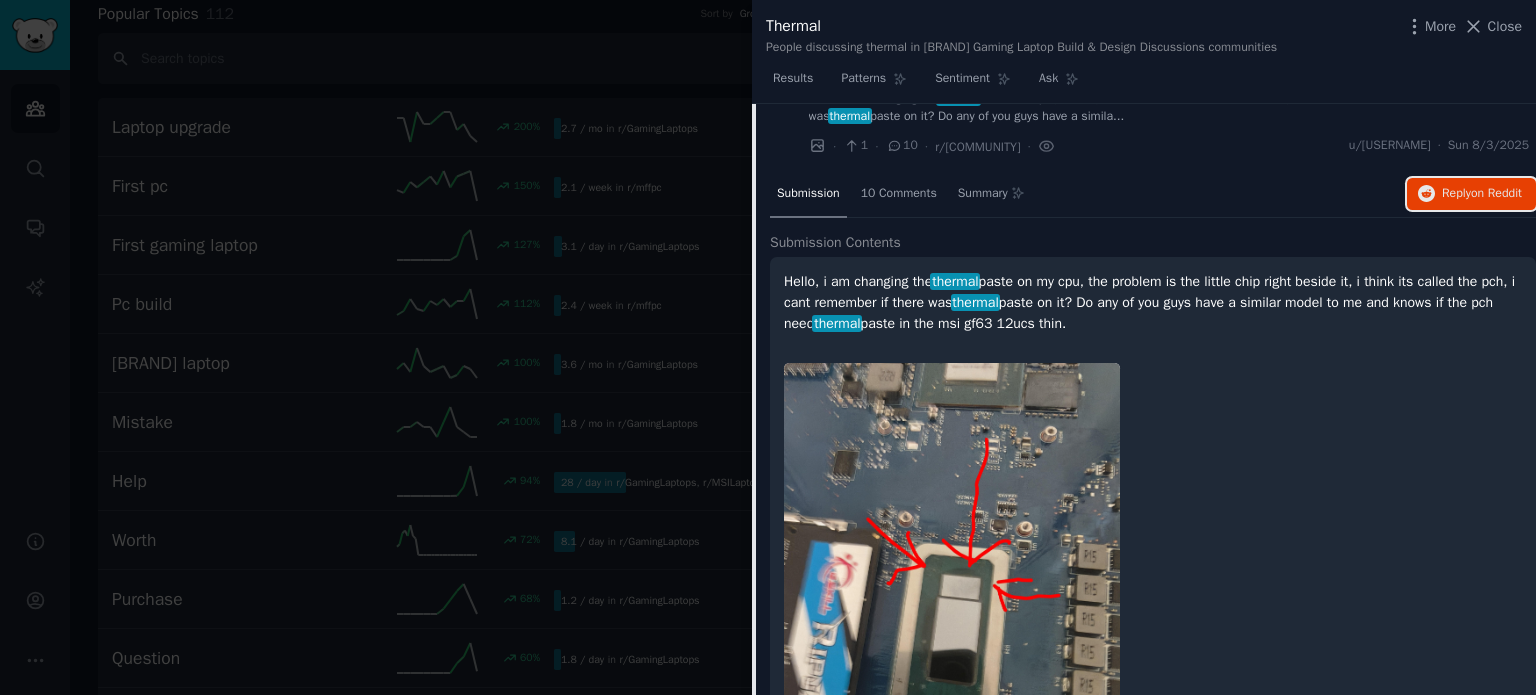scroll, scrollTop: 348, scrollLeft: 0, axis: vertical 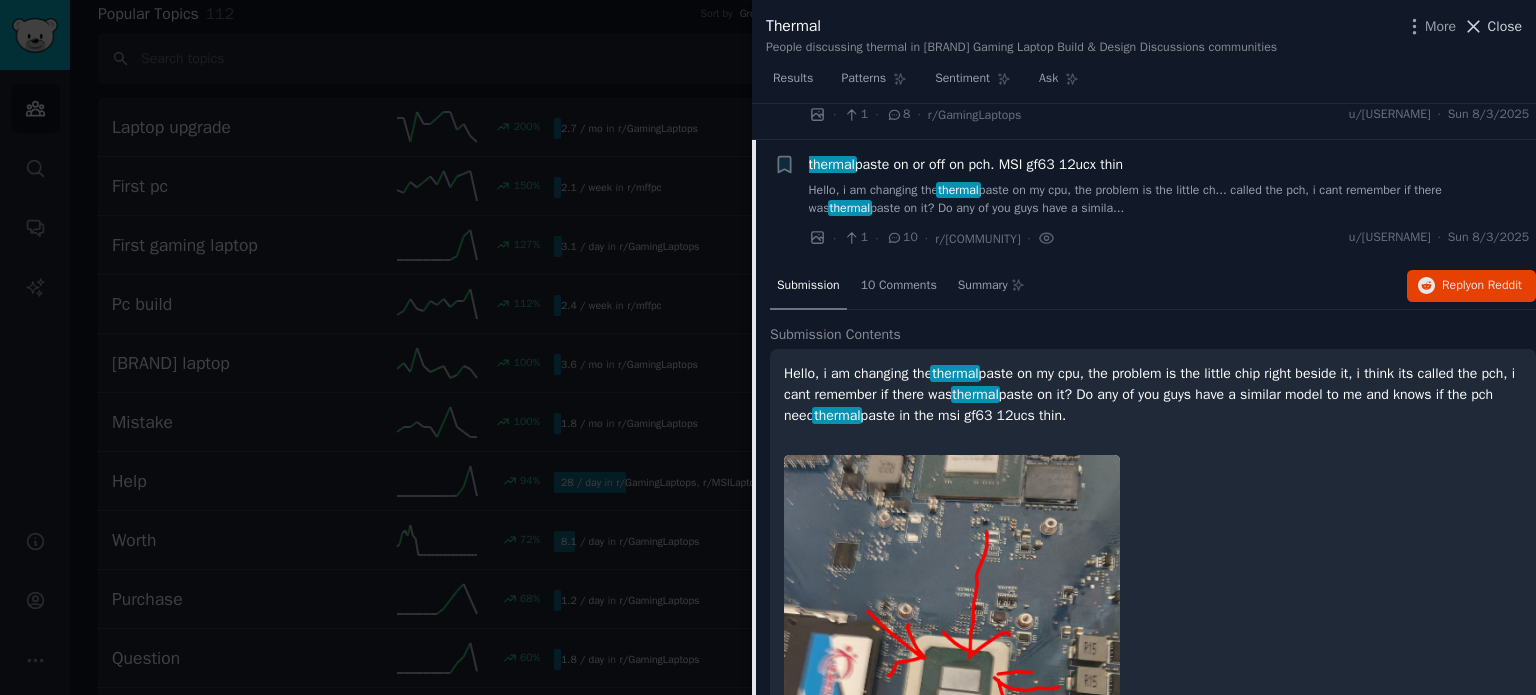 click on "Close" at bounding box center (1492, 26) 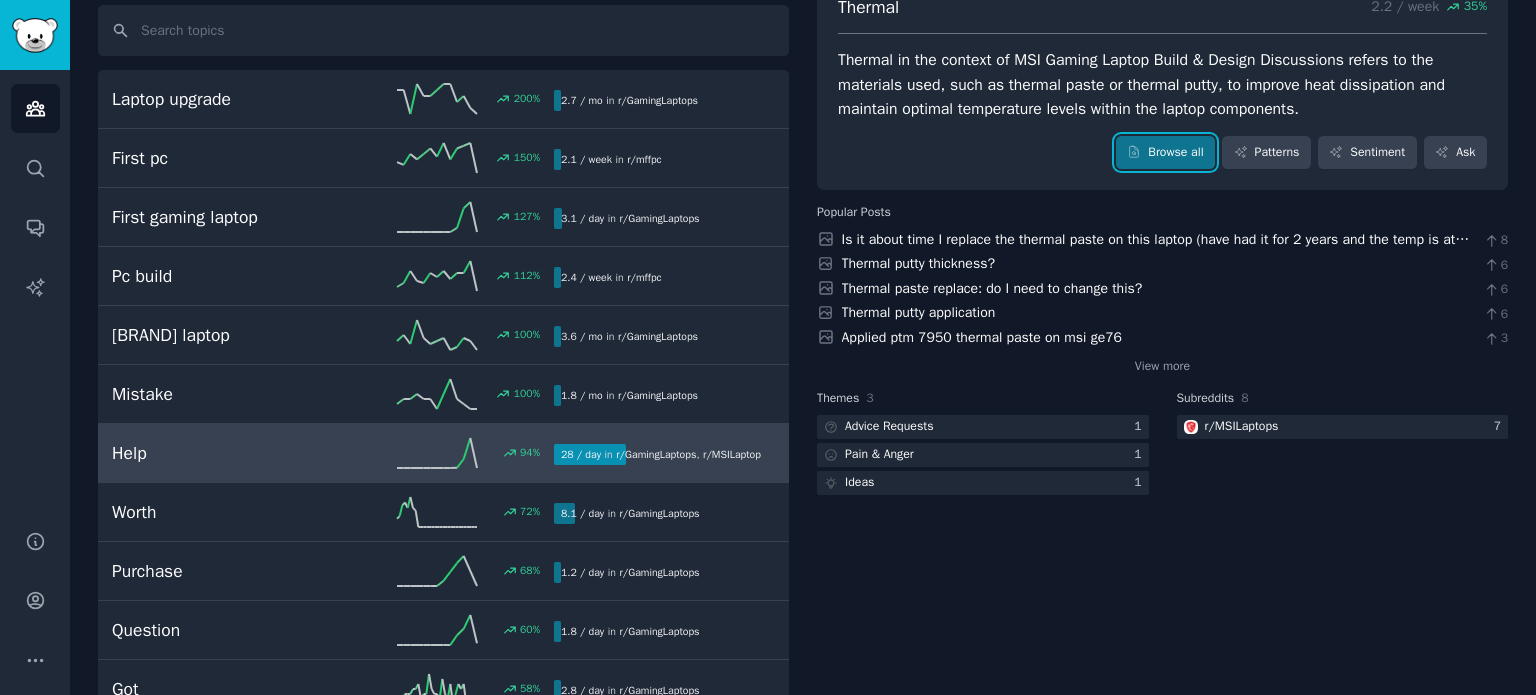 scroll, scrollTop: 0, scrollLeft: 0, axis: both 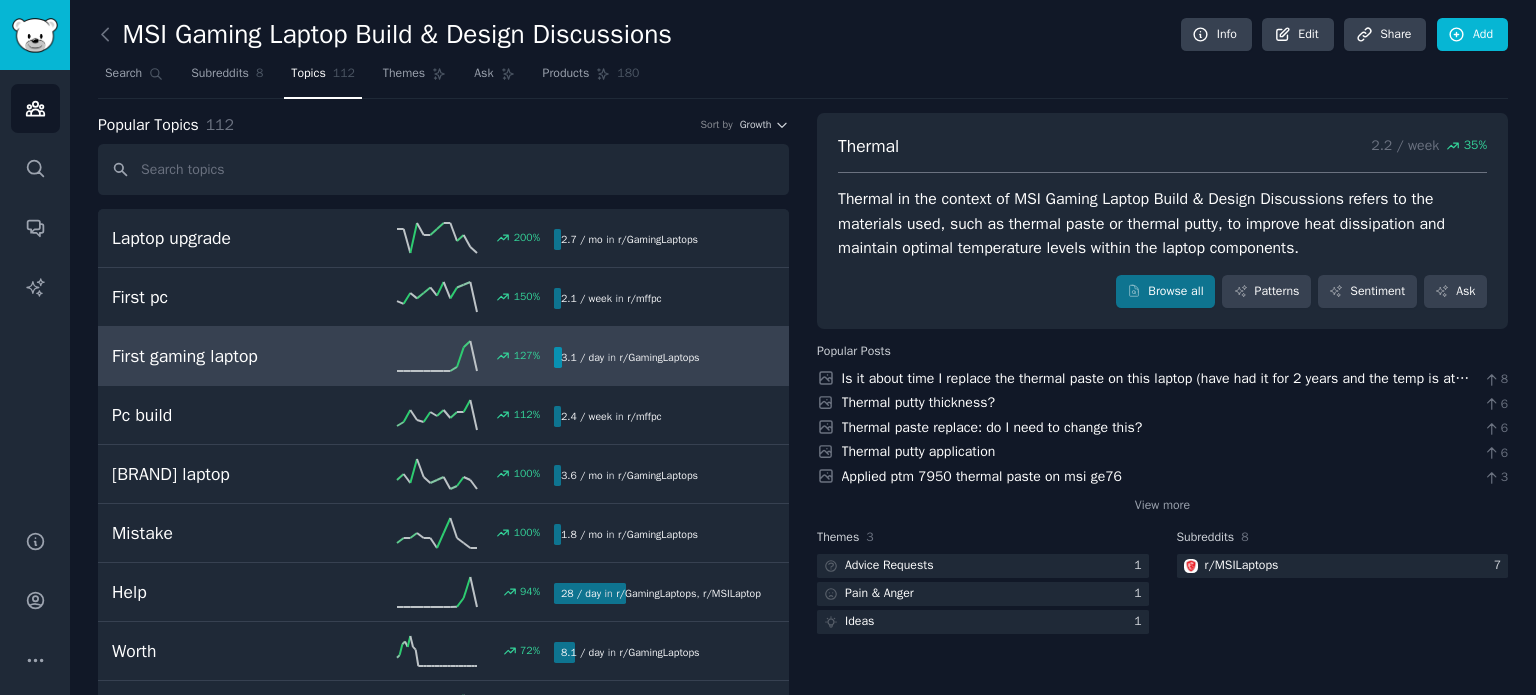 click on "3.1 / day  in    r/ GamingLaptops" at bounding box center [630, 357] 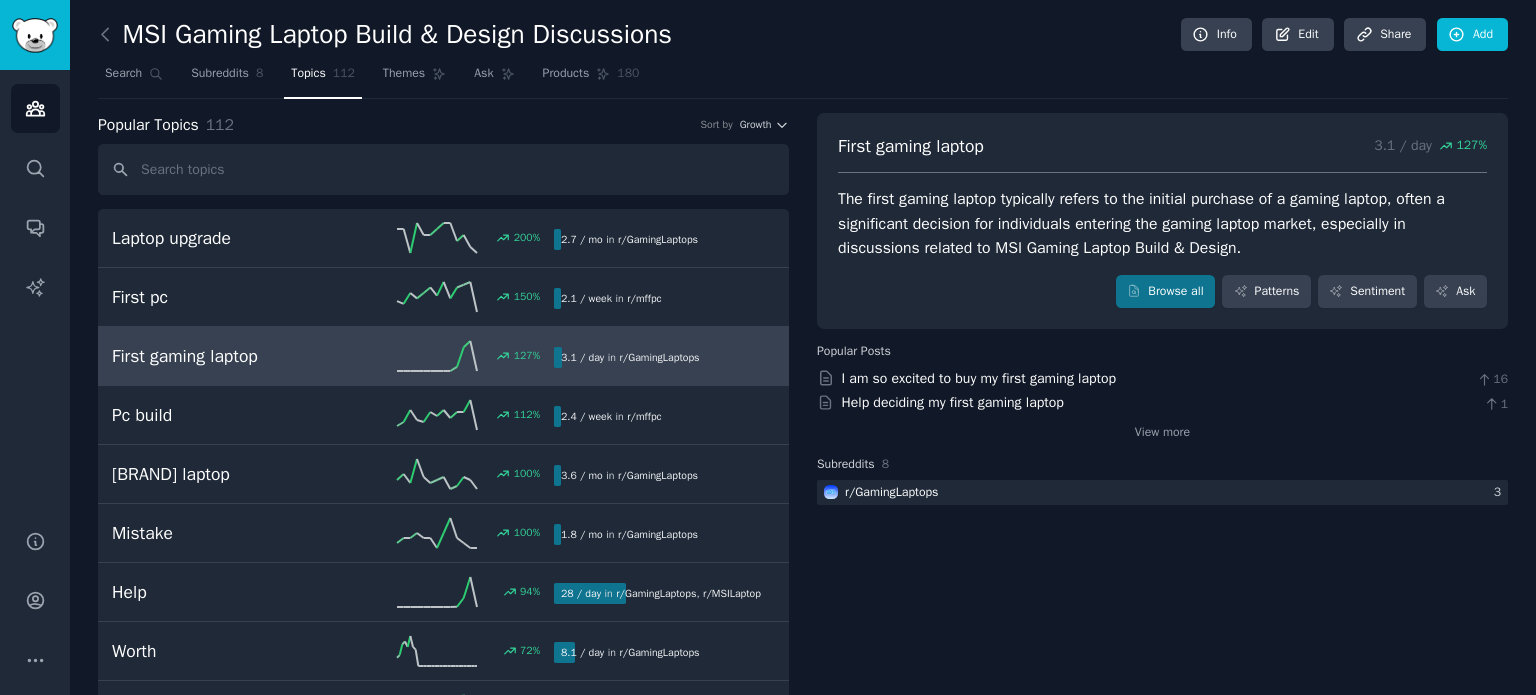 click at bounding box center [1162, 492] 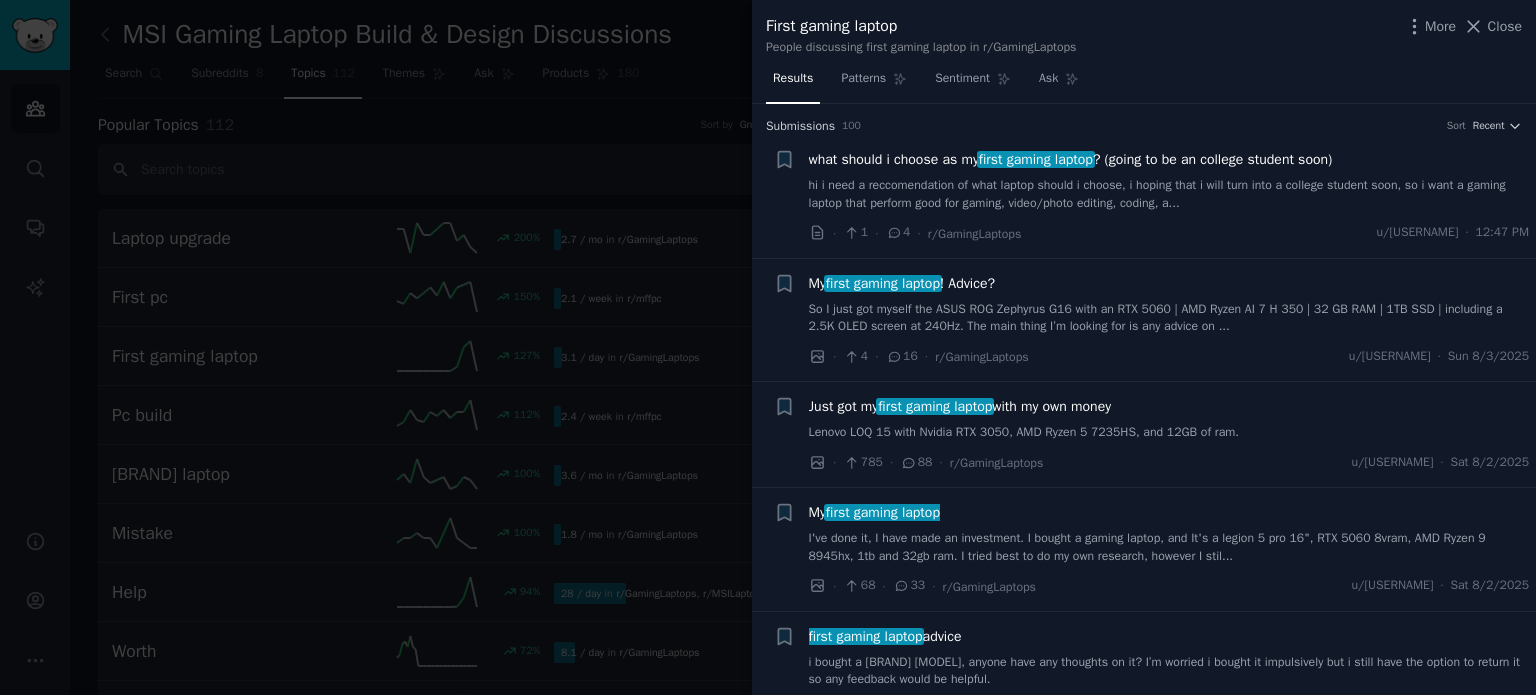 click on "what should i choose as my  first gaming laptop ? (going to be an college student soon)" at bounding box center [1071, 159] 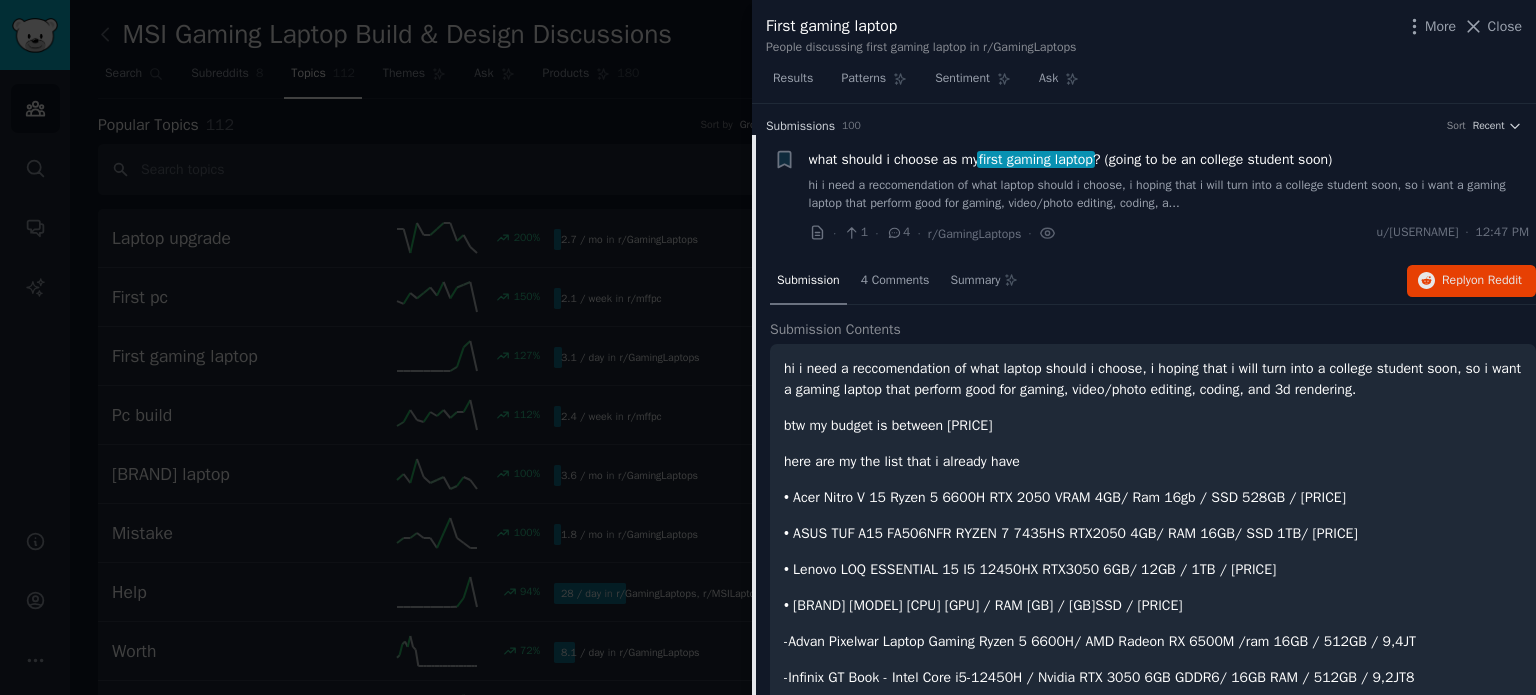 scroll, scrollTop: 31, scrollLeft: 0, axis: vertical 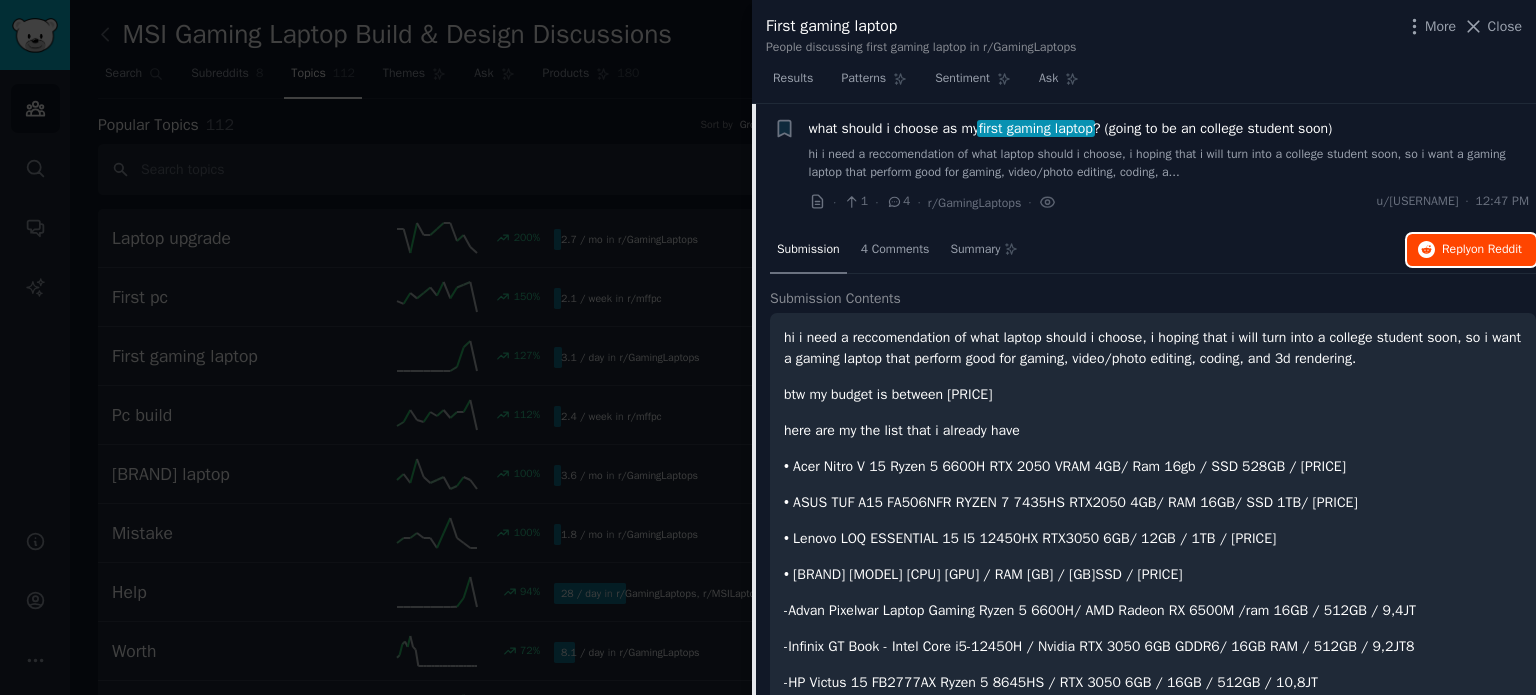 click on "Reply  on Reddit" at bounding box center [1482, 250] 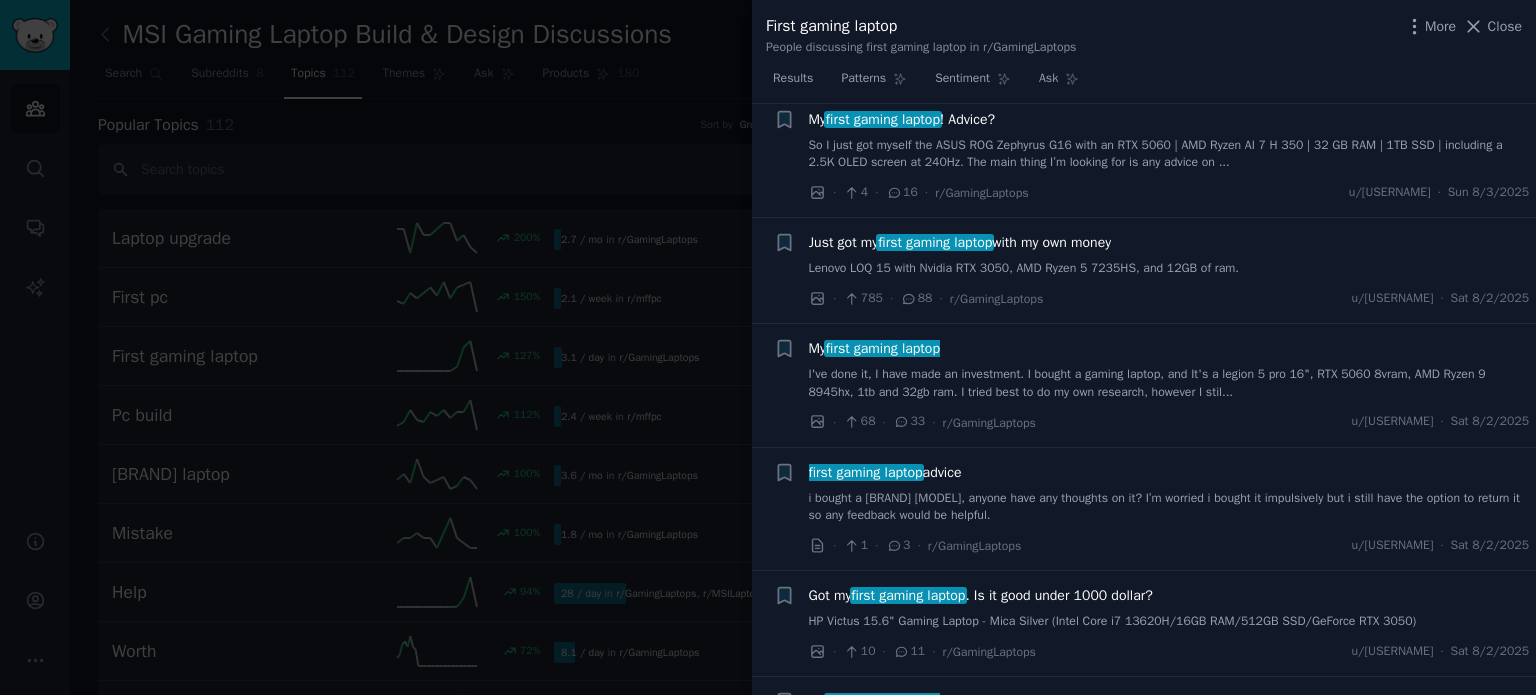 scroll, scrollTop: 683, scrollLeft: 0, axis: vertical 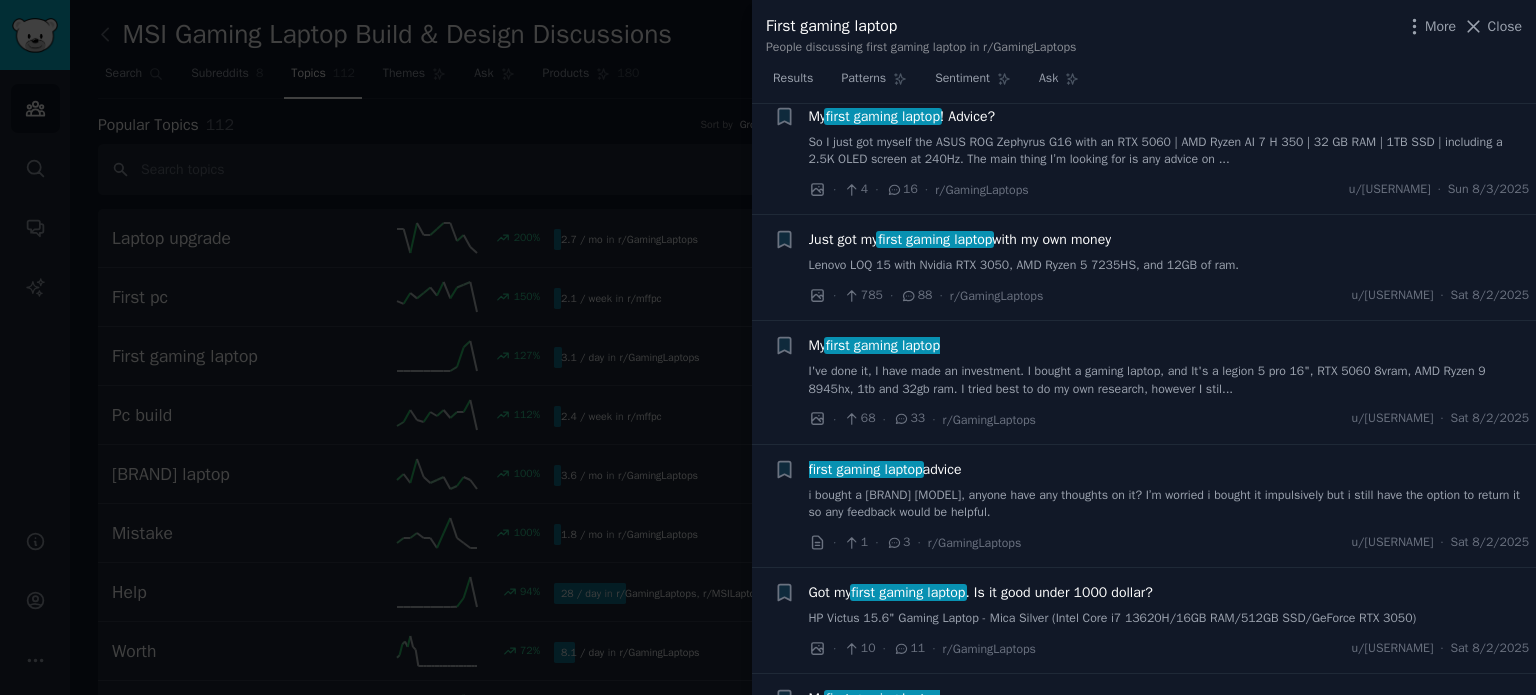 click on "first gaming laptop" at bounding box center [866, 469] 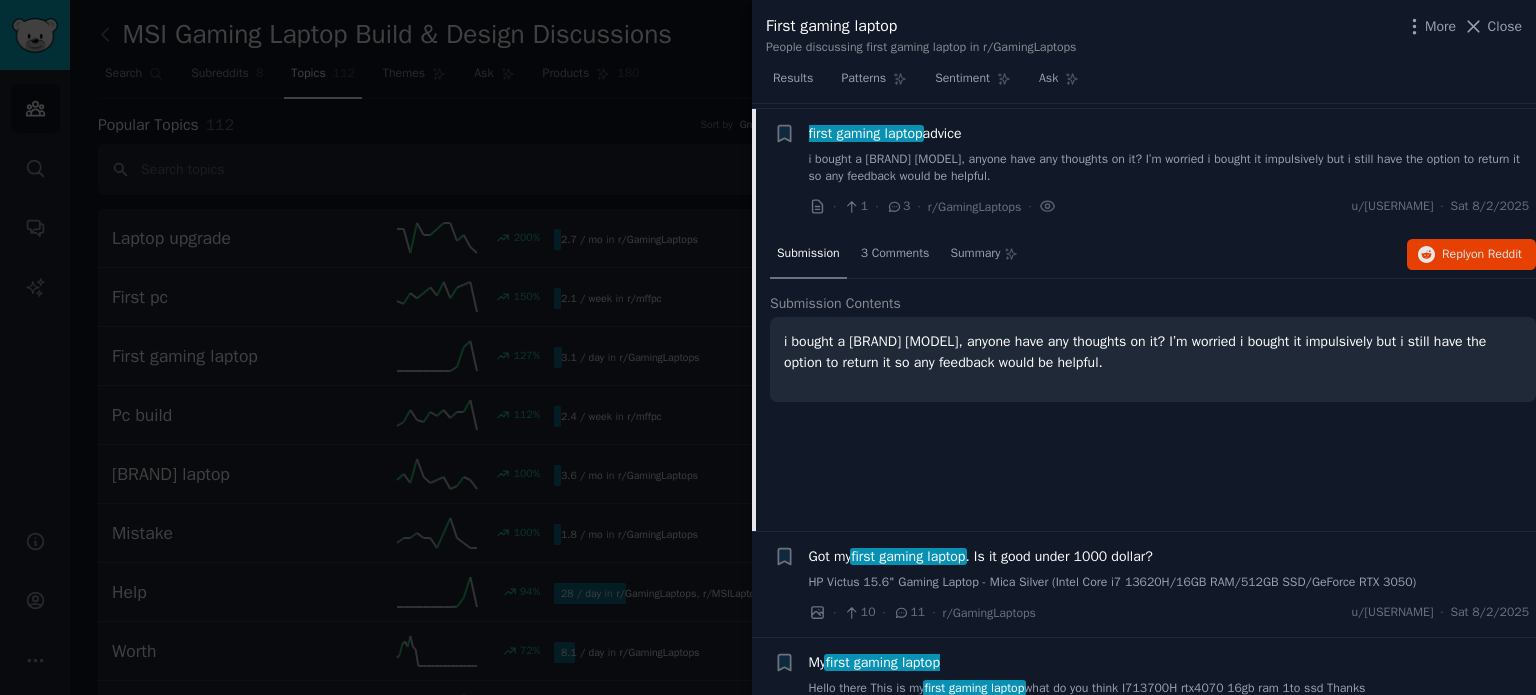 scroll, scrollTop: 507, scrollLeft: 0, axis: vertical 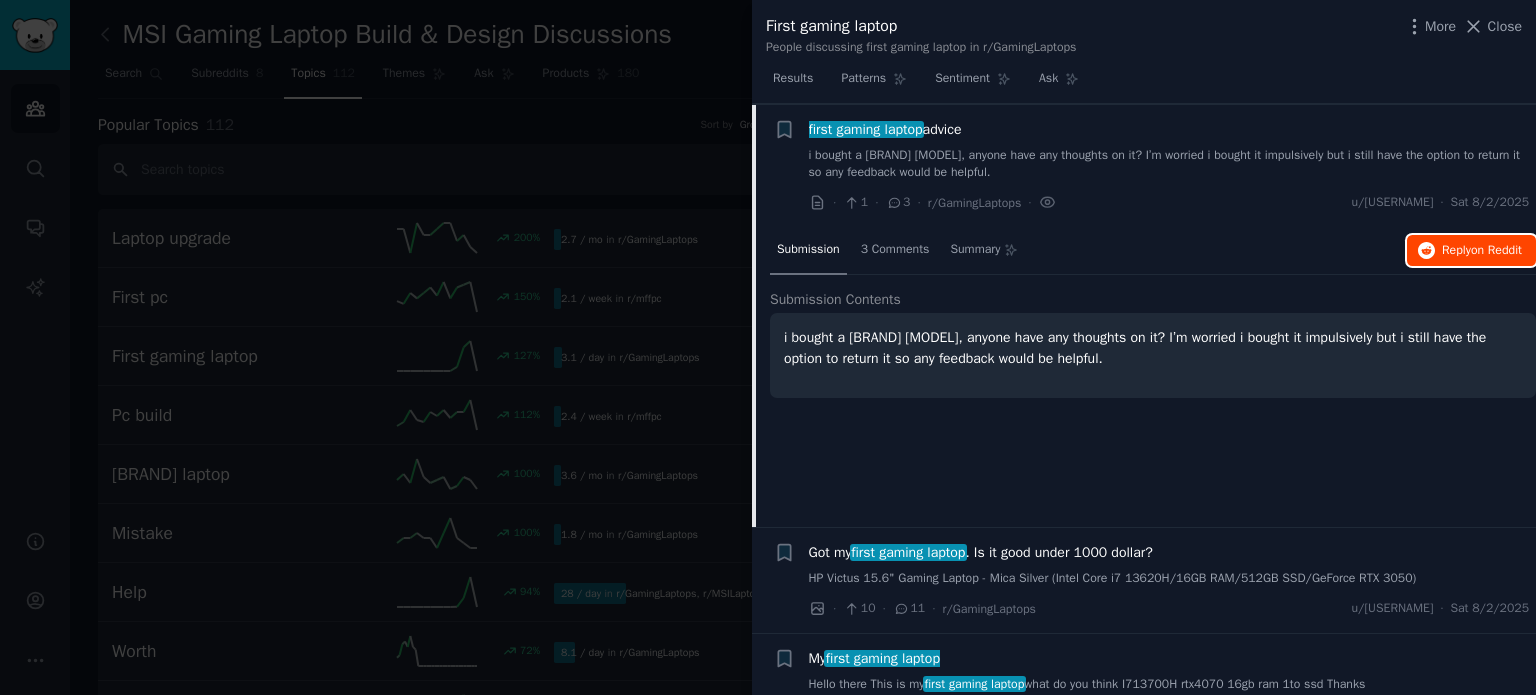 click on "Reply  on Reddit" at bounding box center [1471, 251] 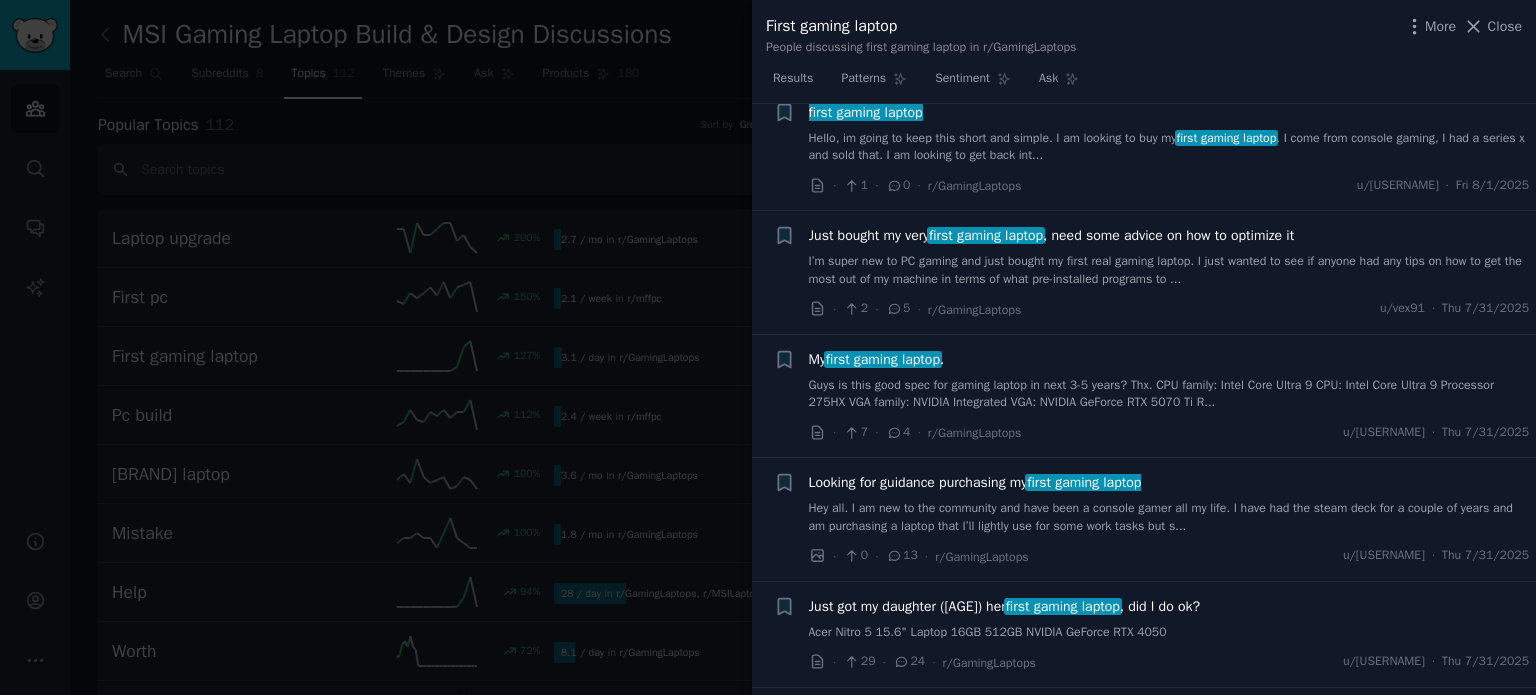 scroll, scrollTop: 1282, scrollLeft: 0, axis: vertical 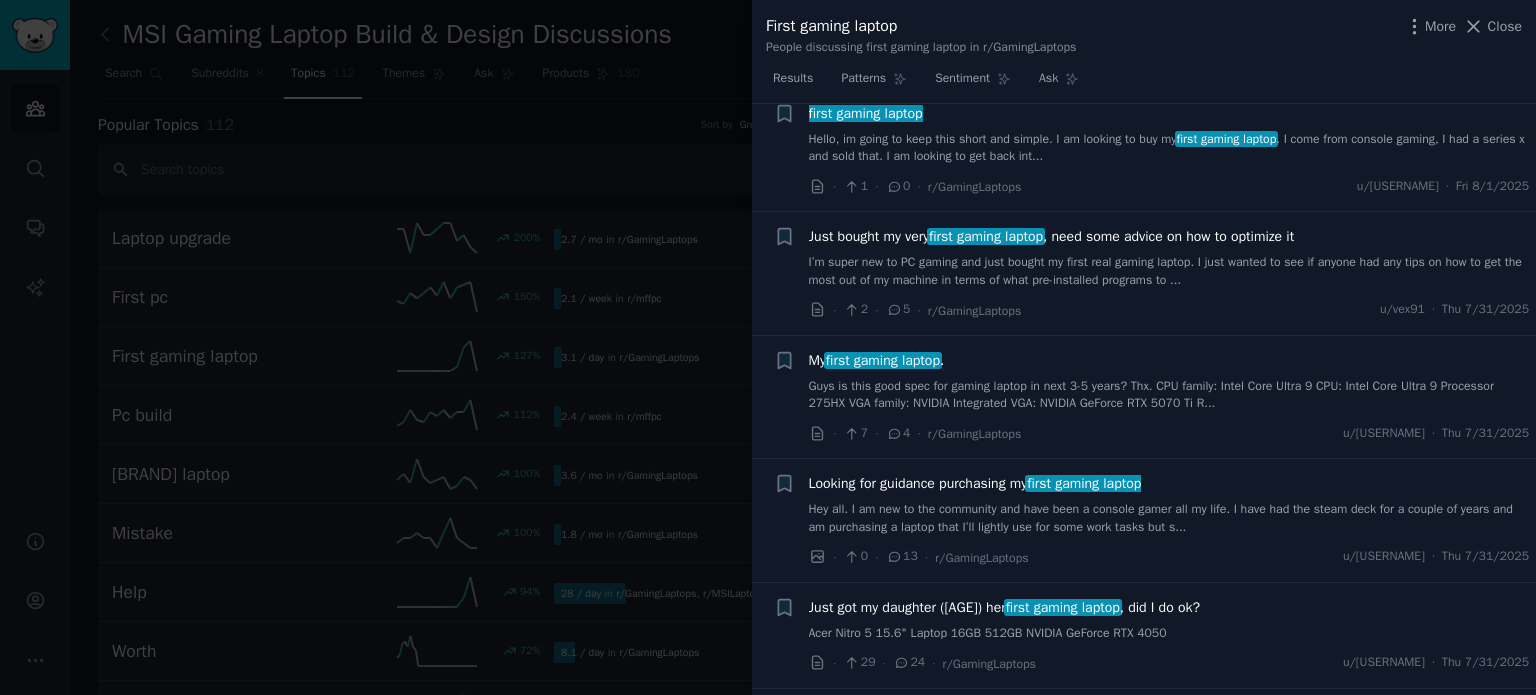 click on "Looking for guidance purchasing my  first gaming laptop" at bounding box center [975, 483] 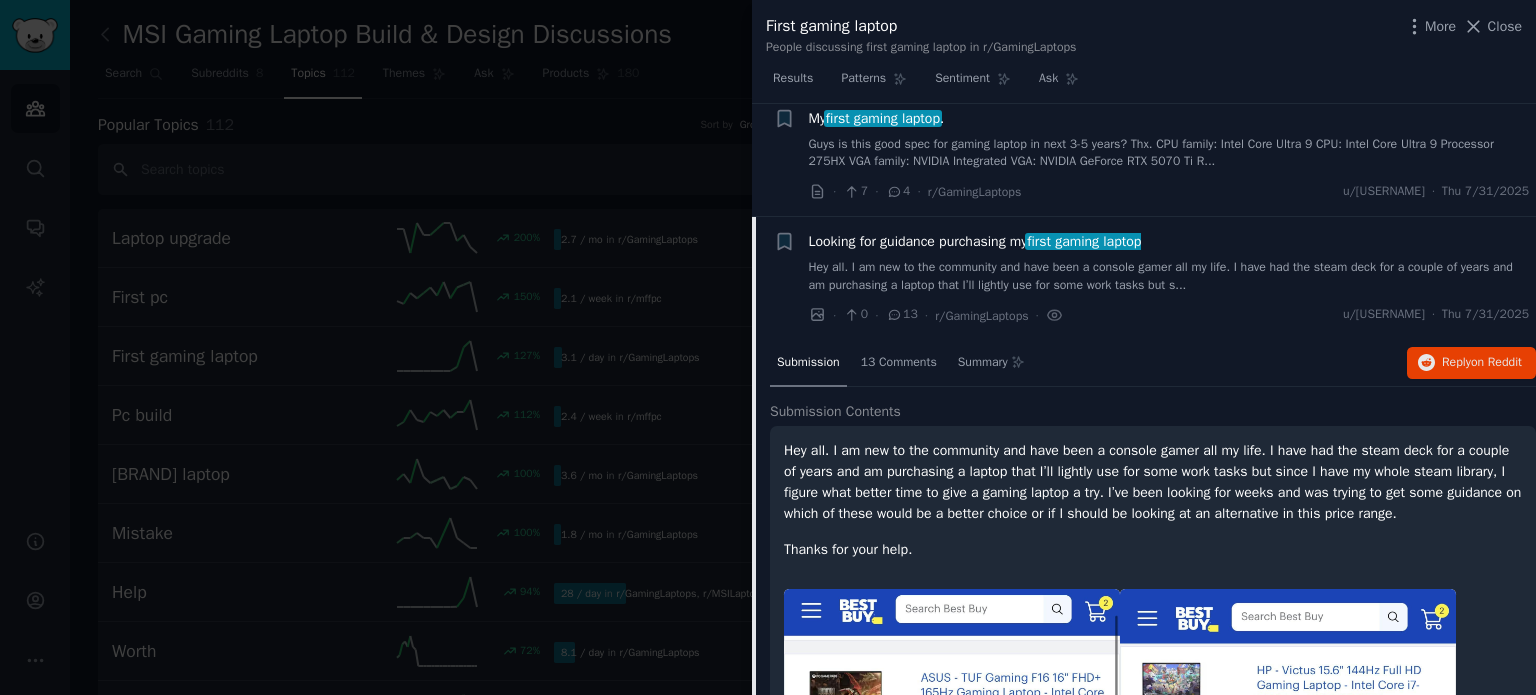 scroll, scrollTop: 1222, scrollLeft: 0, axis: vertical 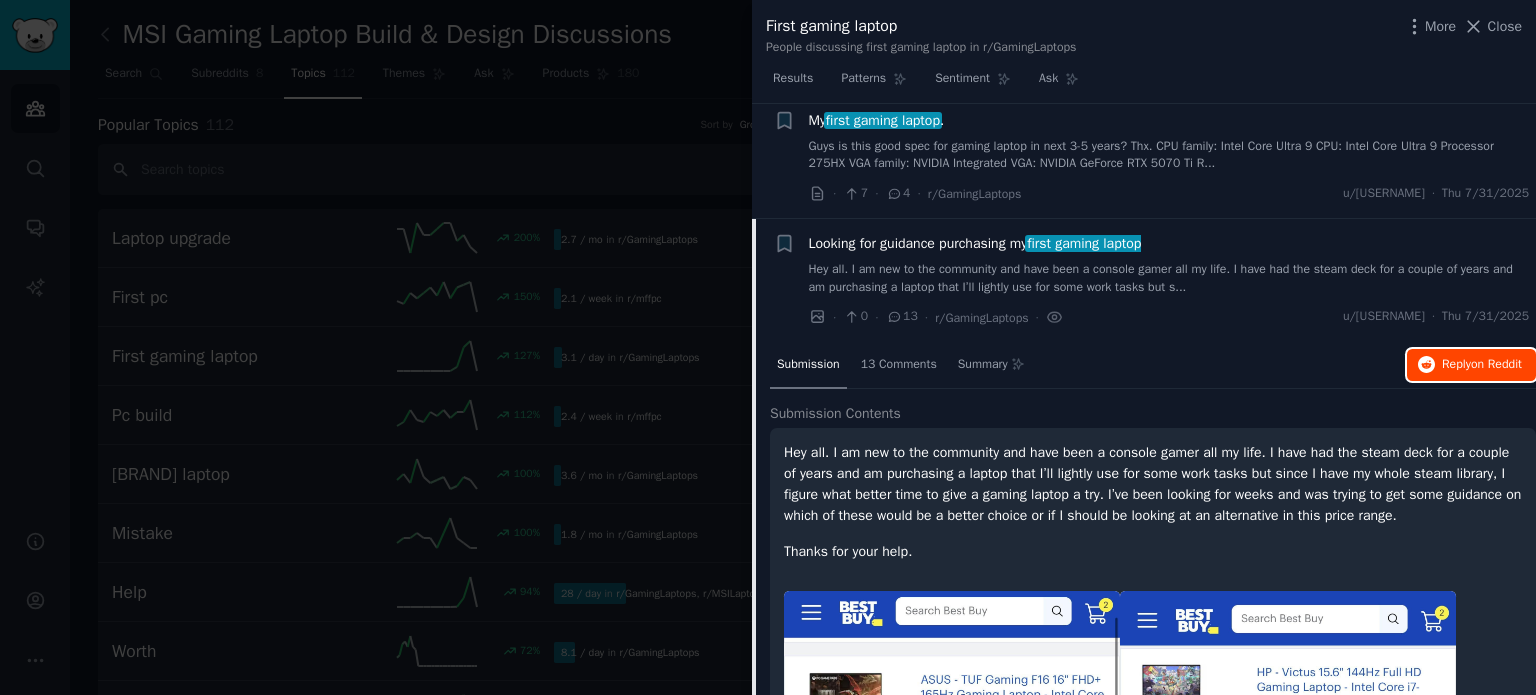 click on "on Reddit" at bounding box center (1496, 364) 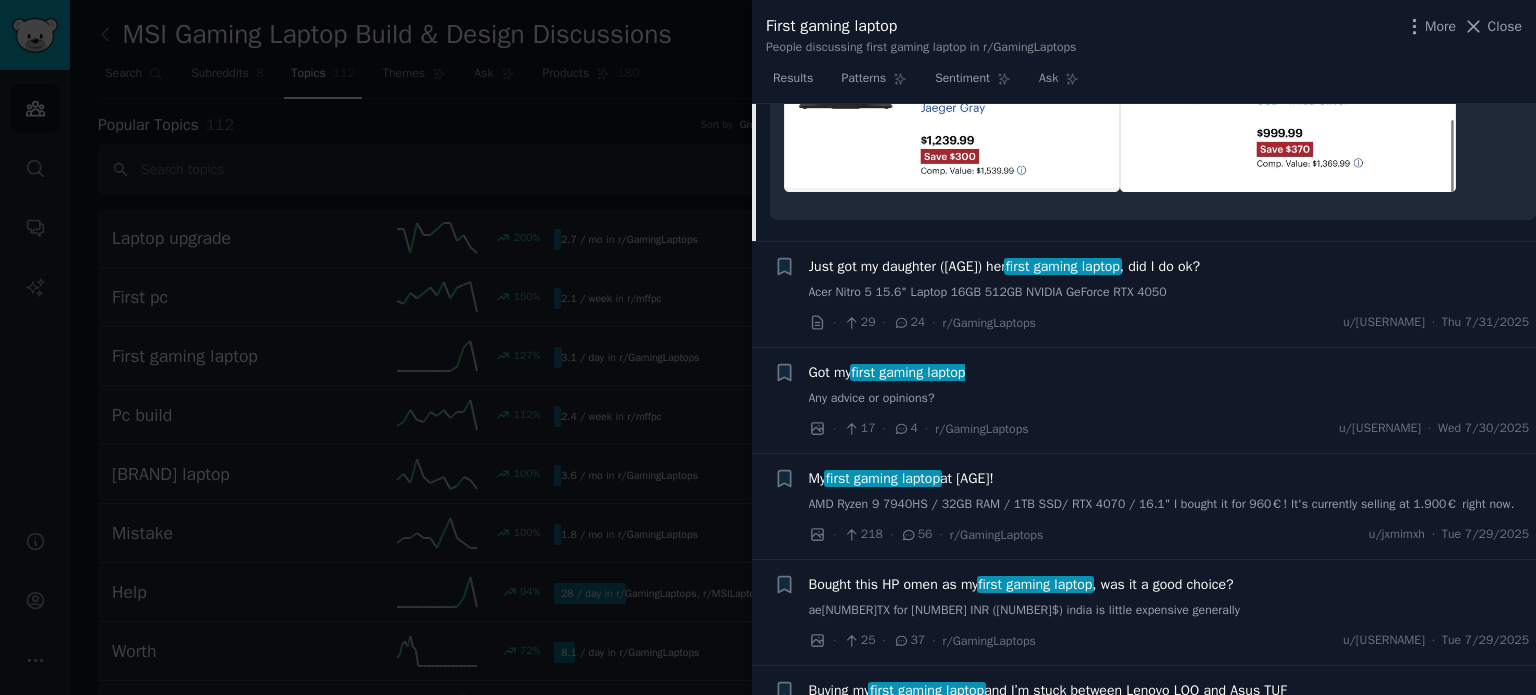 scroll, scrollTop: 1855, scrollLeft: 0, axis: vertical 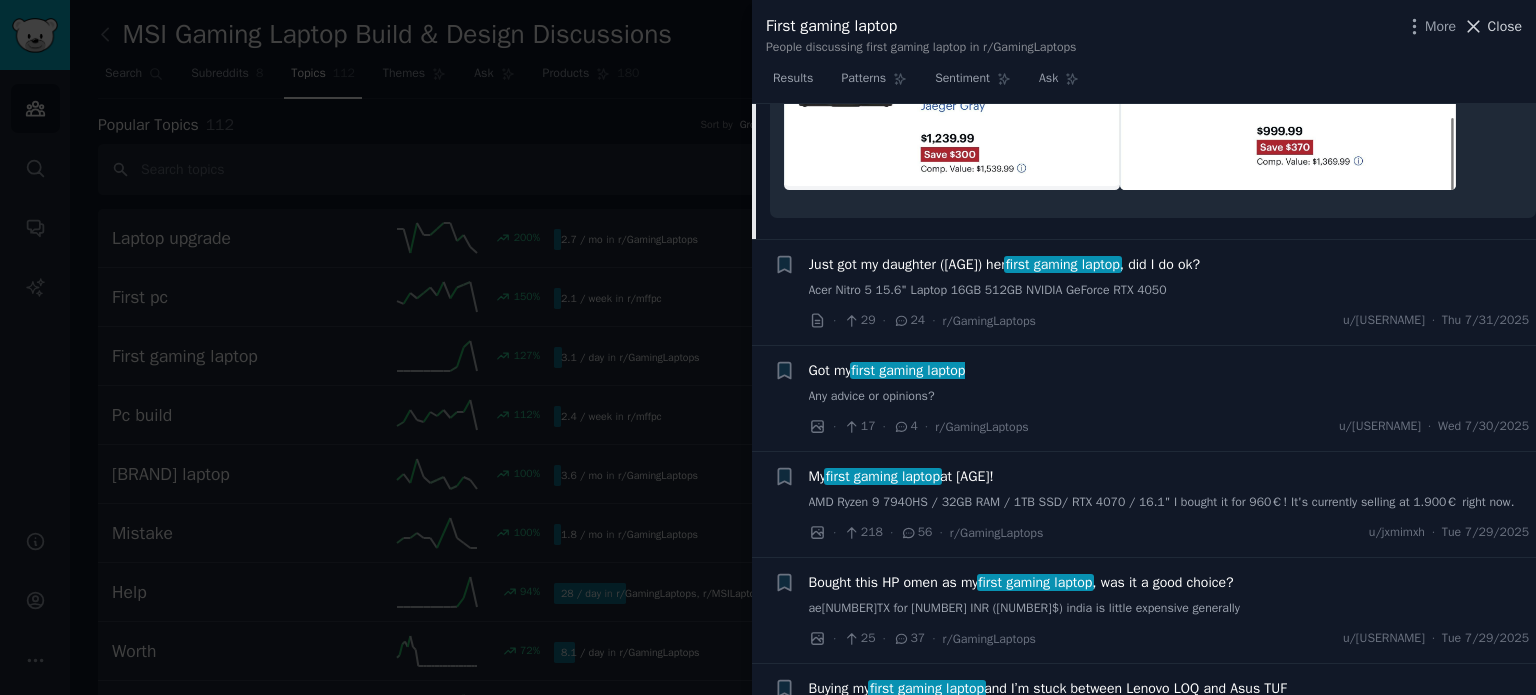 click on "Close" at bounding box center [1505, 26] 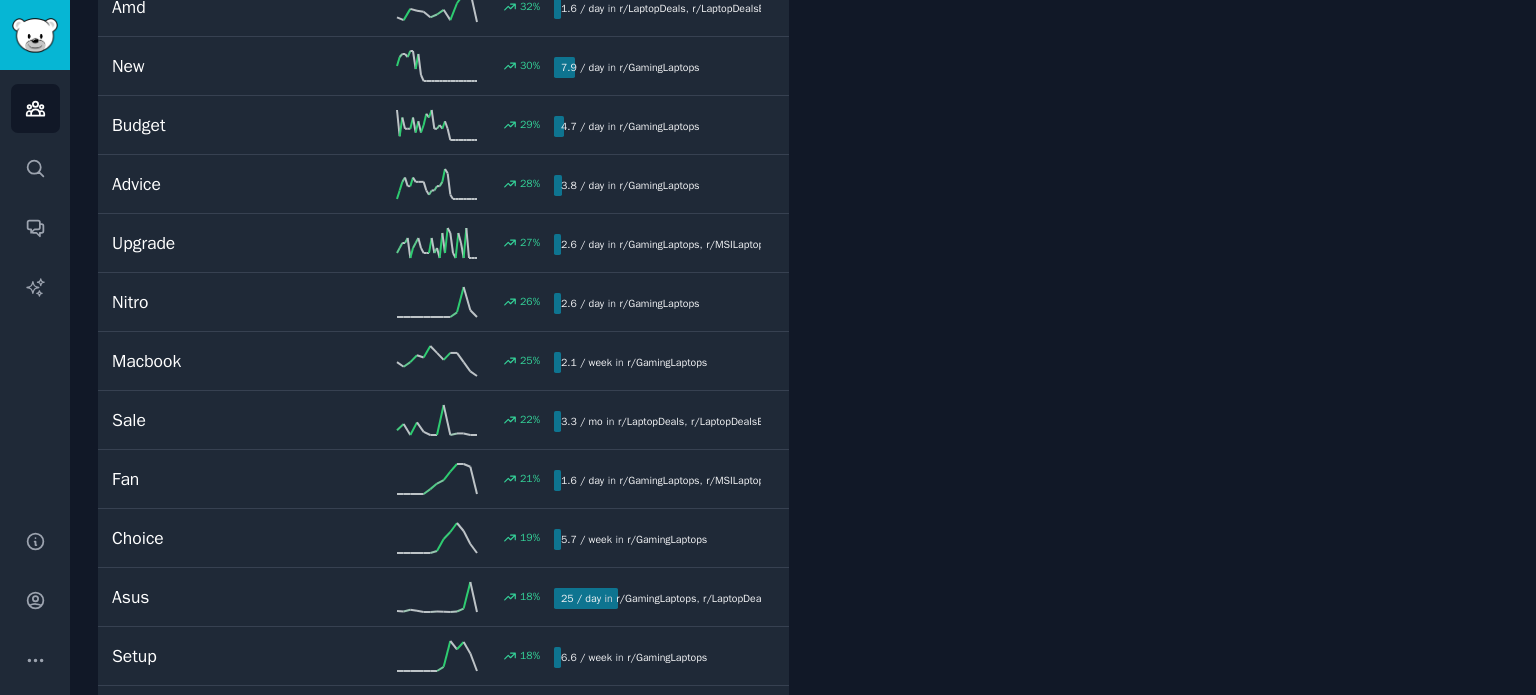 scroll, scrollTop: 1552, scrollLeft: 0, axis: vertical 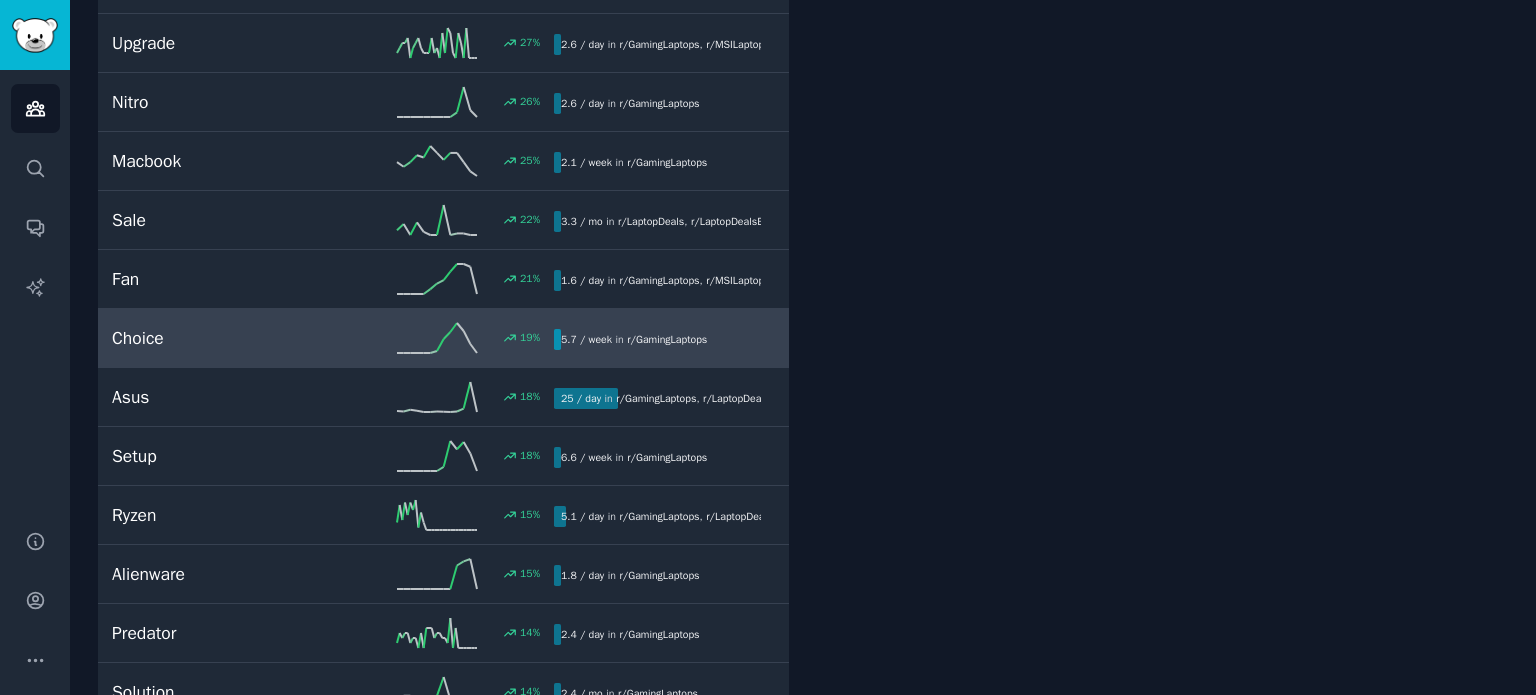 click on "r/ GamingLaptops" at bounding box center [667, 339] 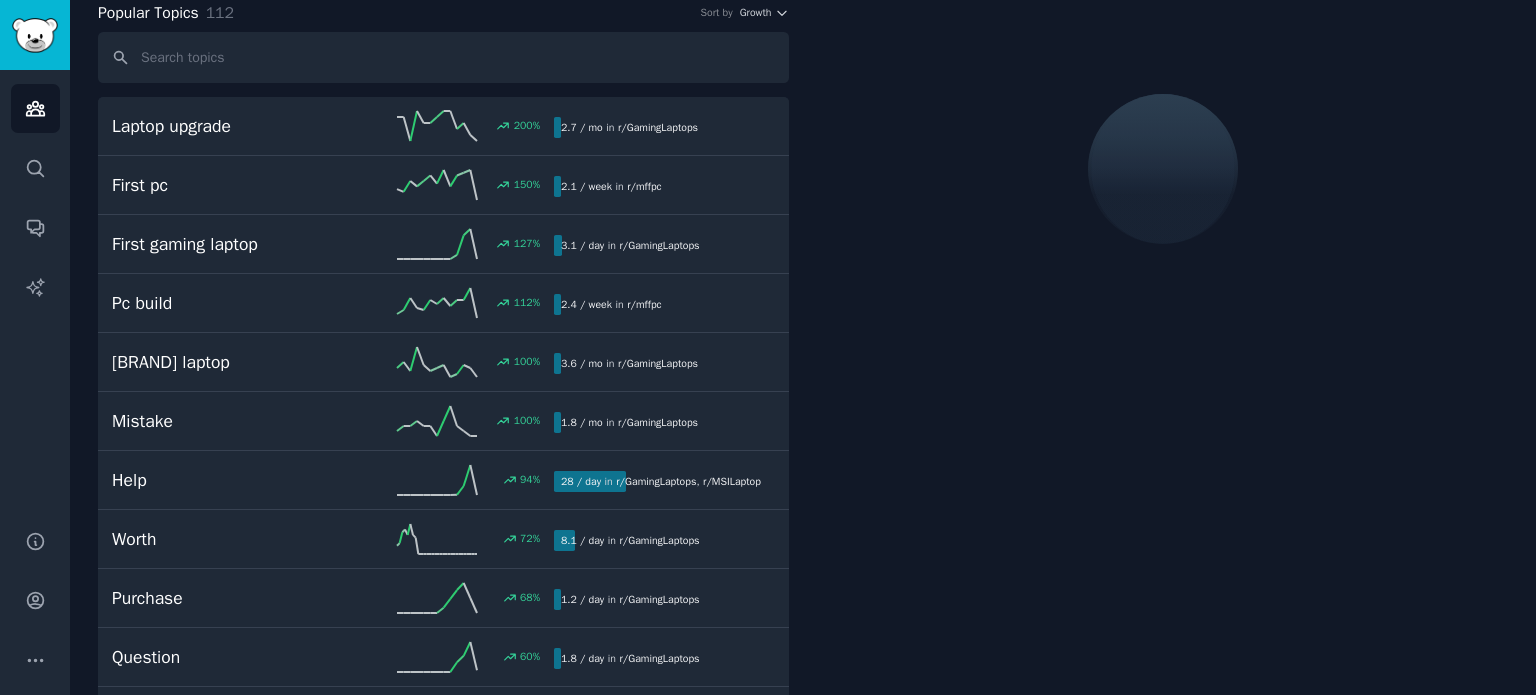 scroll, scrollTop: 111, scrollLeft: 0, axis: vertical 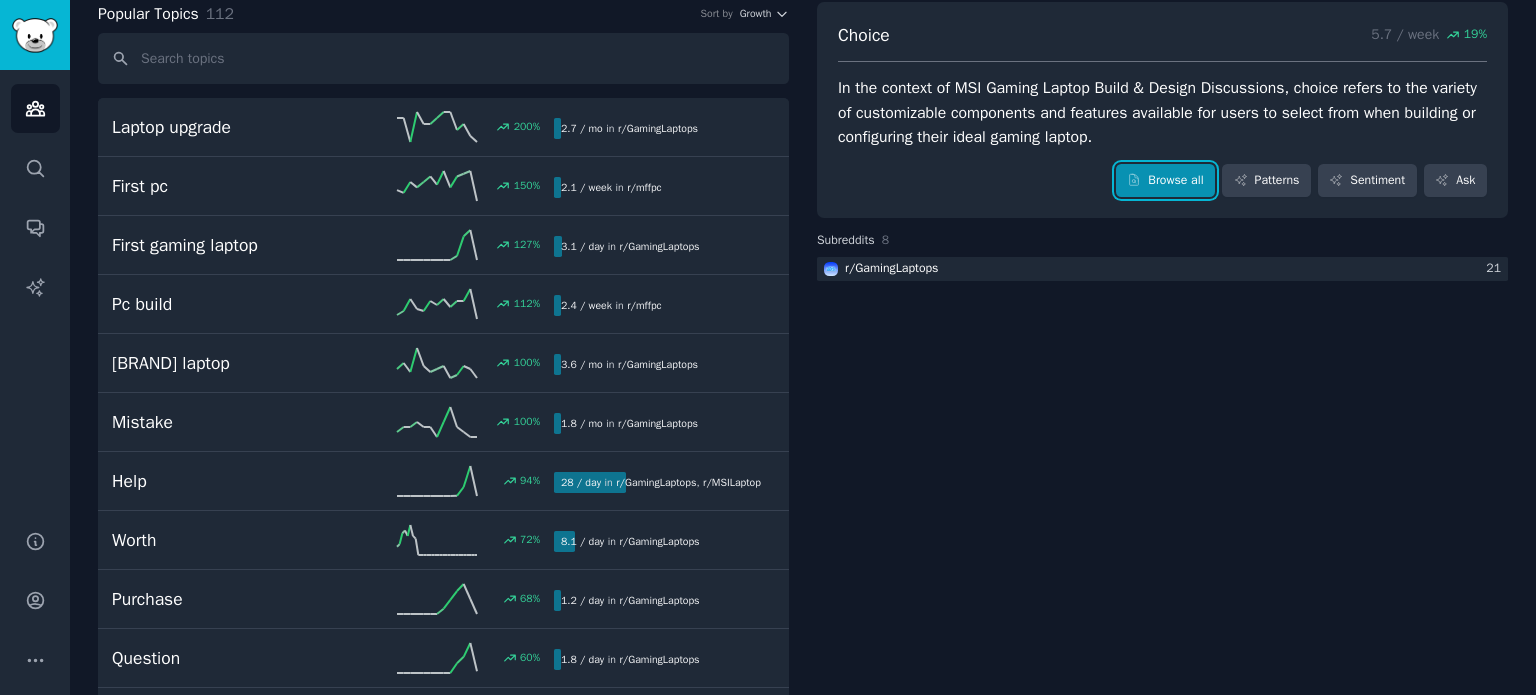click on "Browse all" at bounding box center (1165, 181) 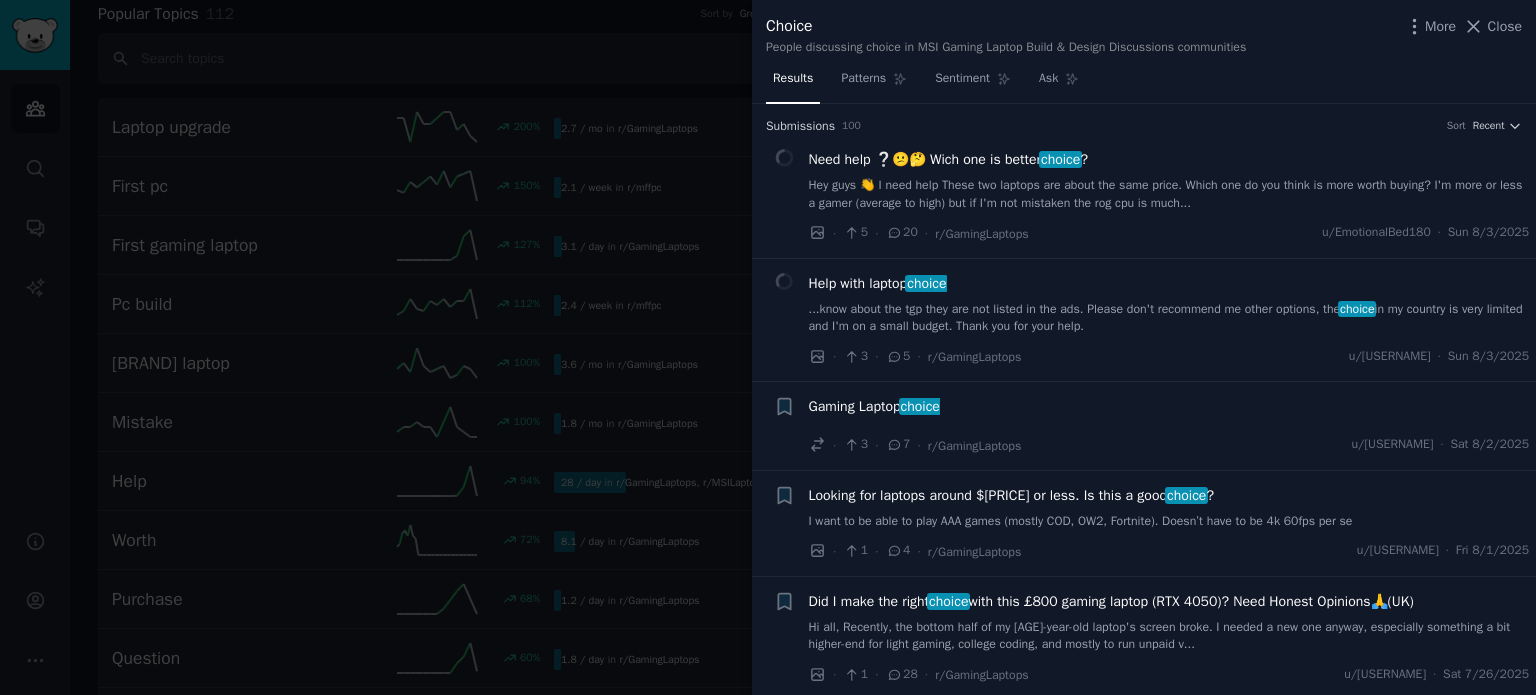 click on "Need help ❔😕🤔 Wich one is better  choice ?" at bounding box center [948, 159] 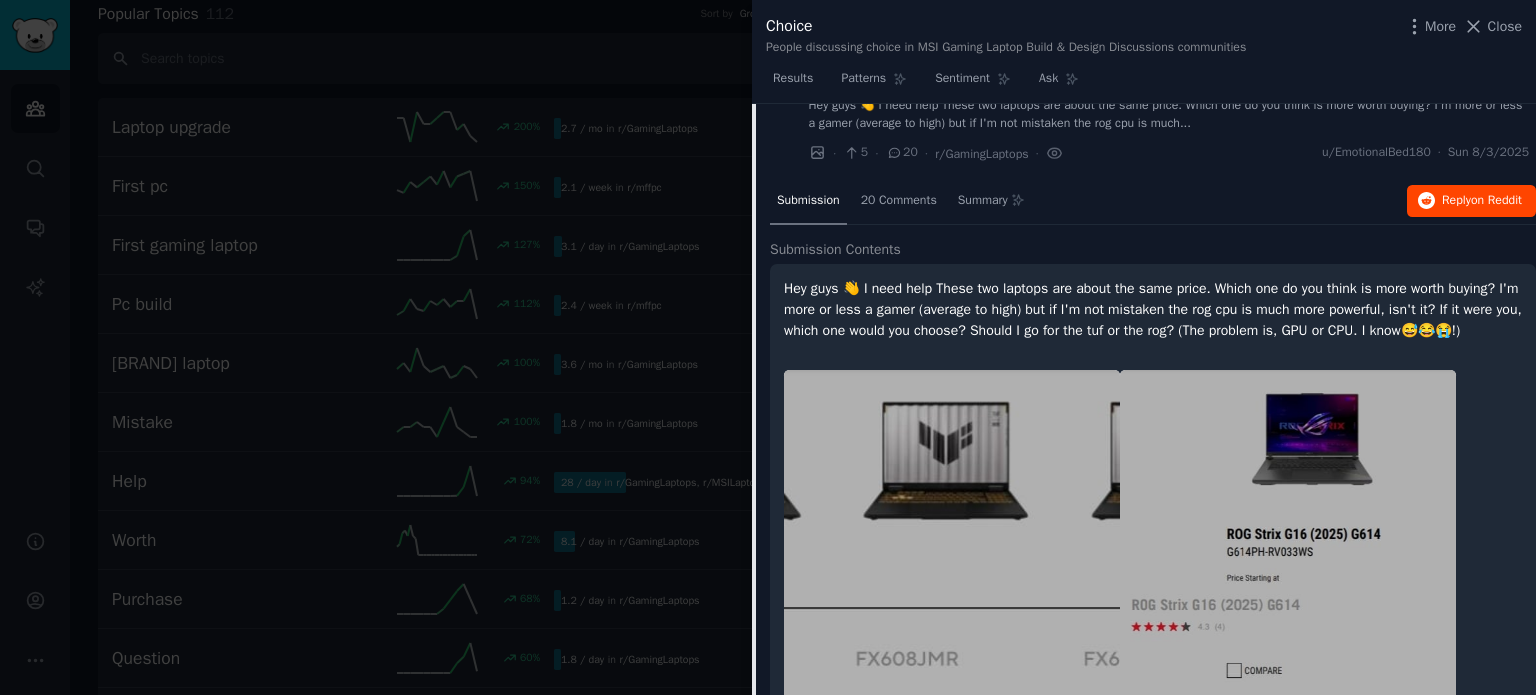 scroll, scrollTop: 59, scrollLeft: 0, axis: vertical 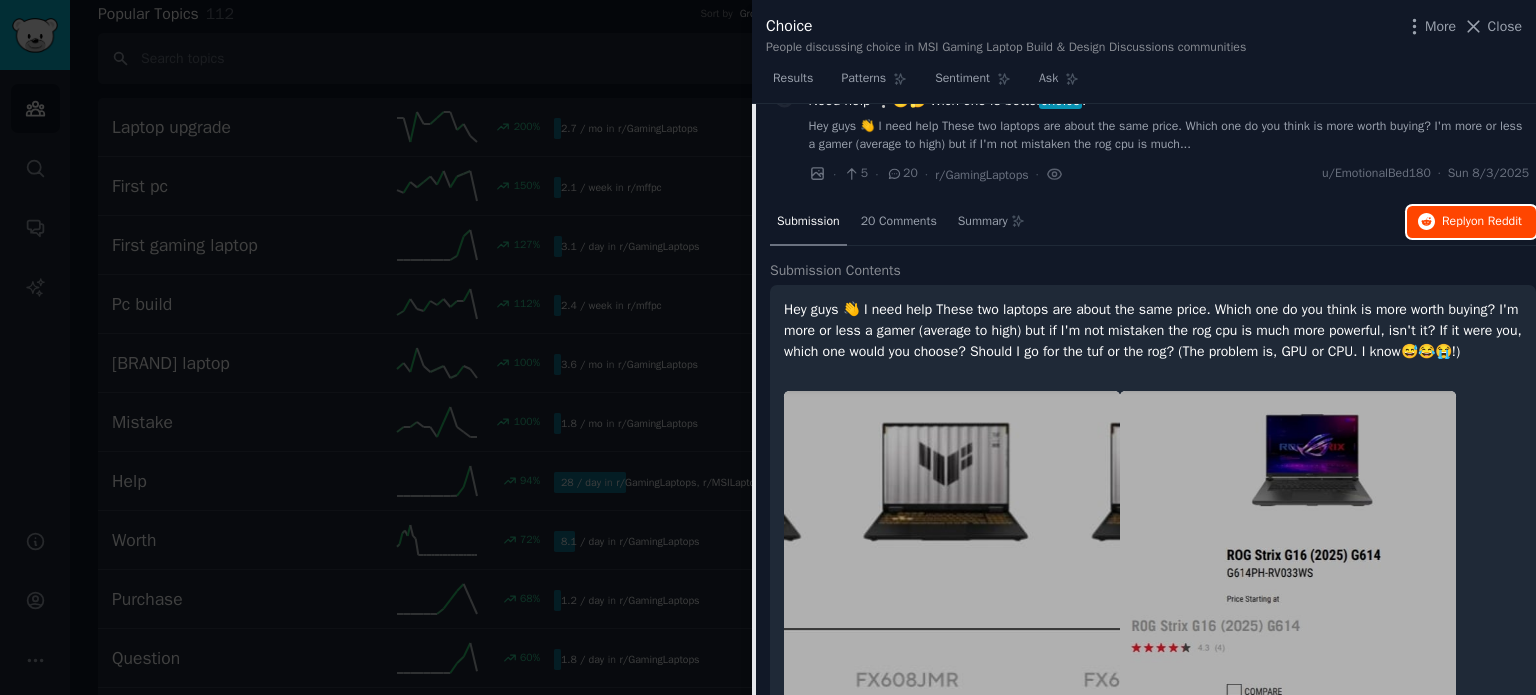 click on "Reply  on Reddit" at bounding box center (1471, 222) 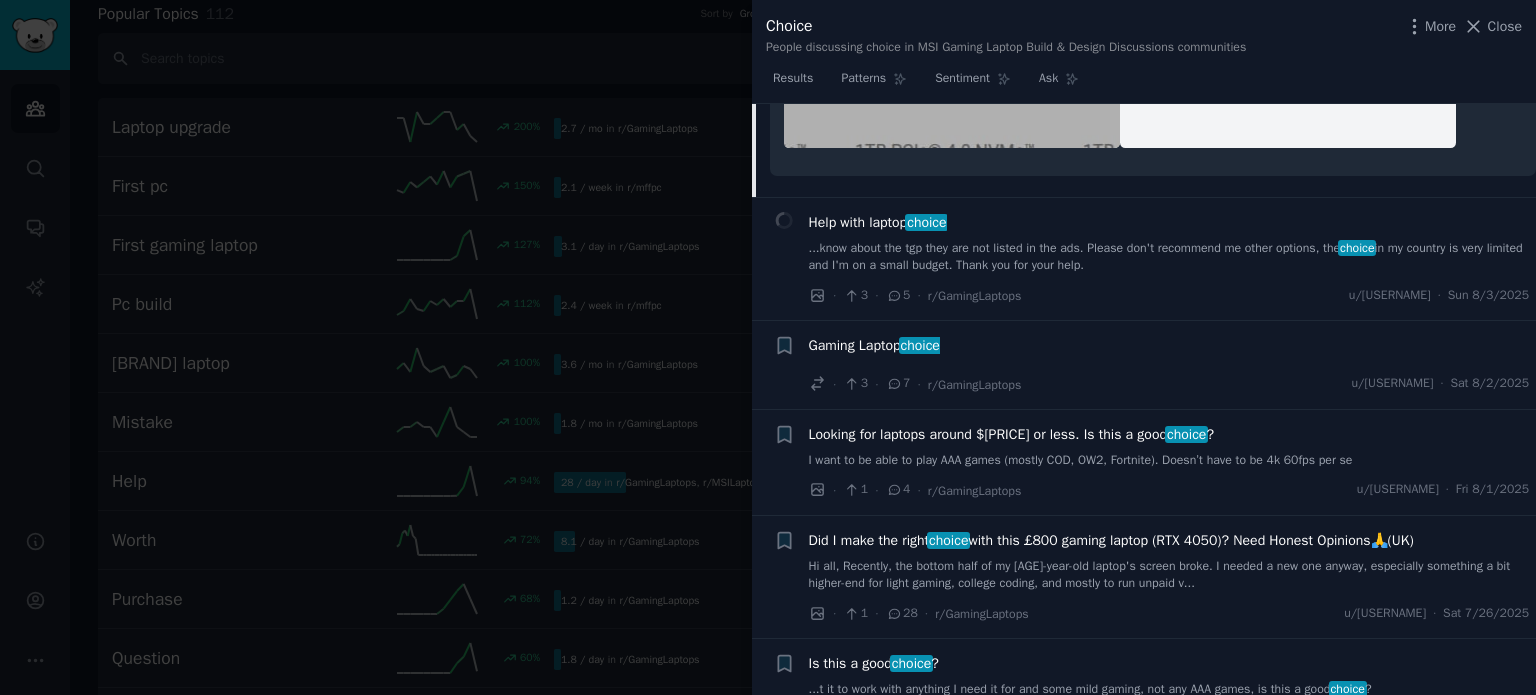 scroll, scrollTop: 2651, scrollLeft: 0, axis: vertical 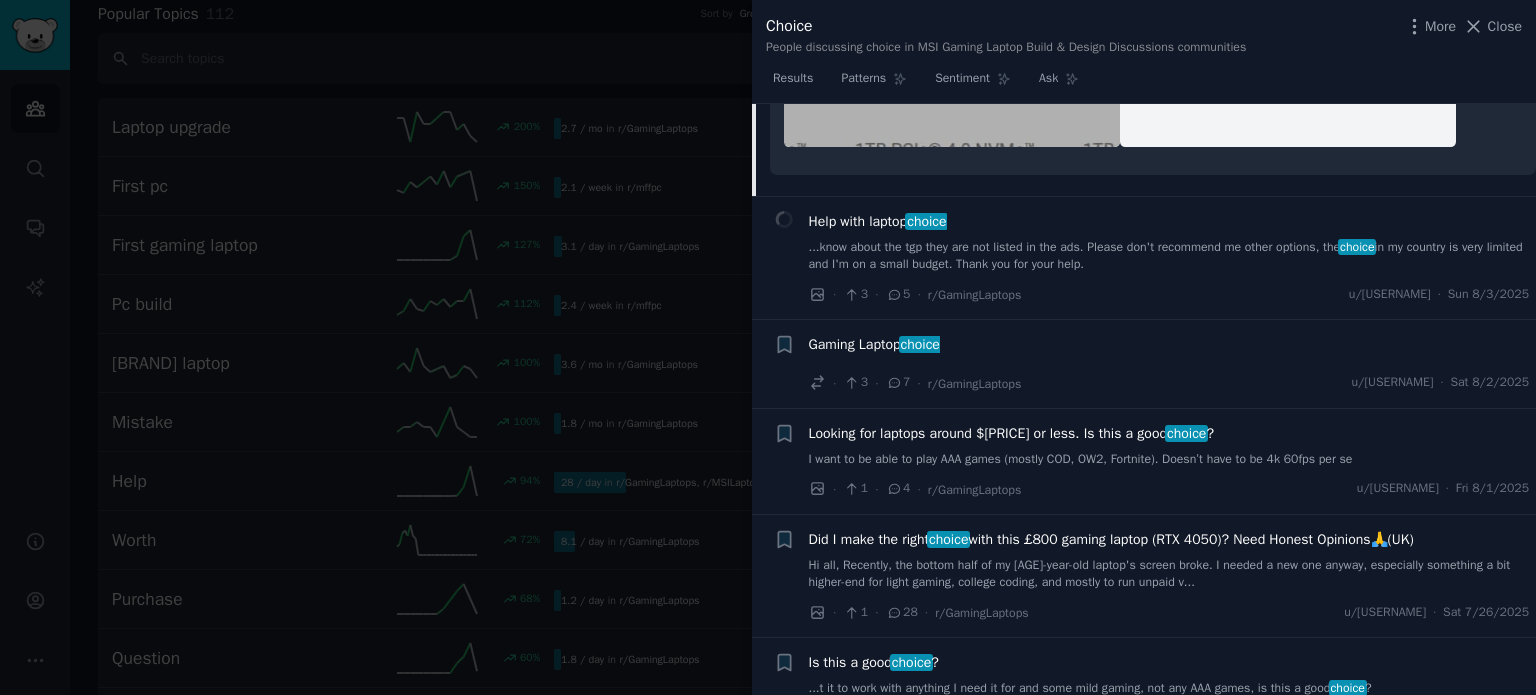 click on "Gaming Laptop  choice" at bounding box center [874, 344] 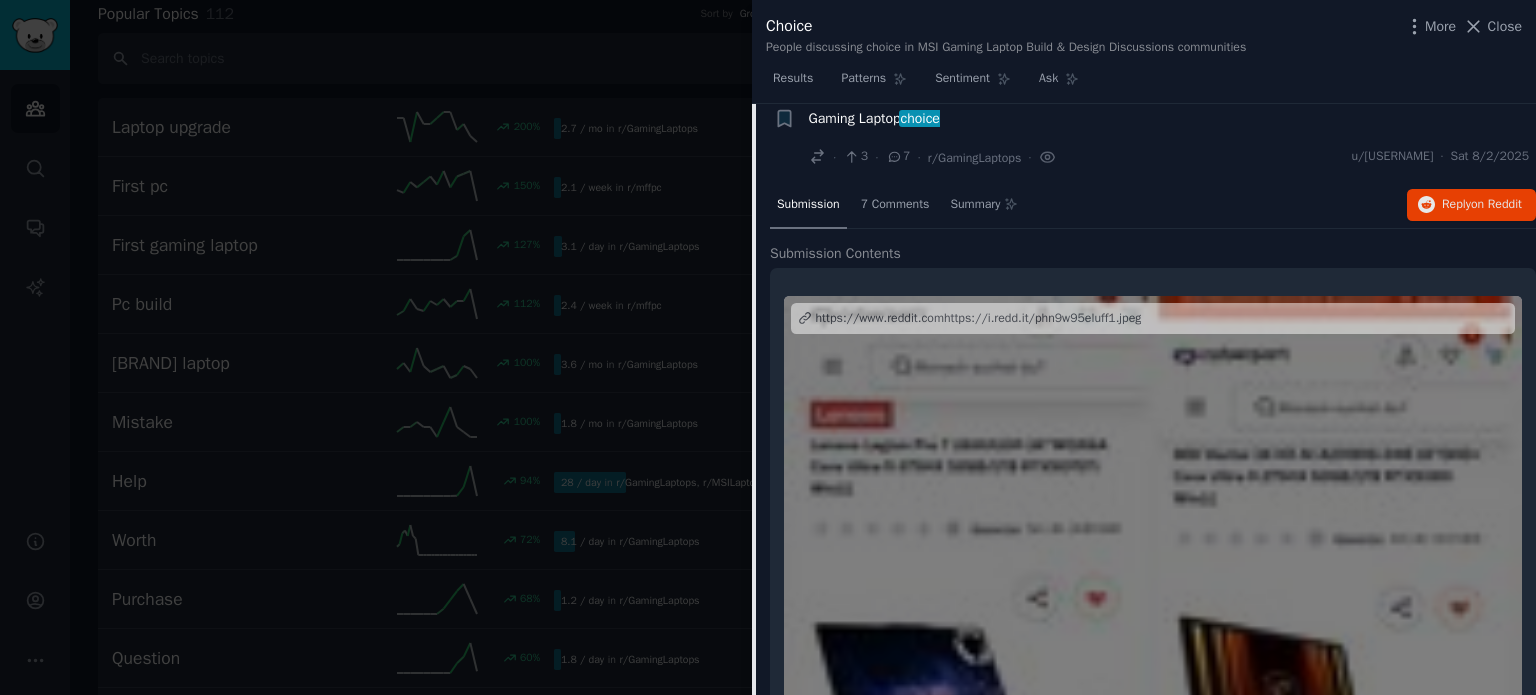 scroll, scrollTop: 278, scrollLeft: 0, axis: vertical 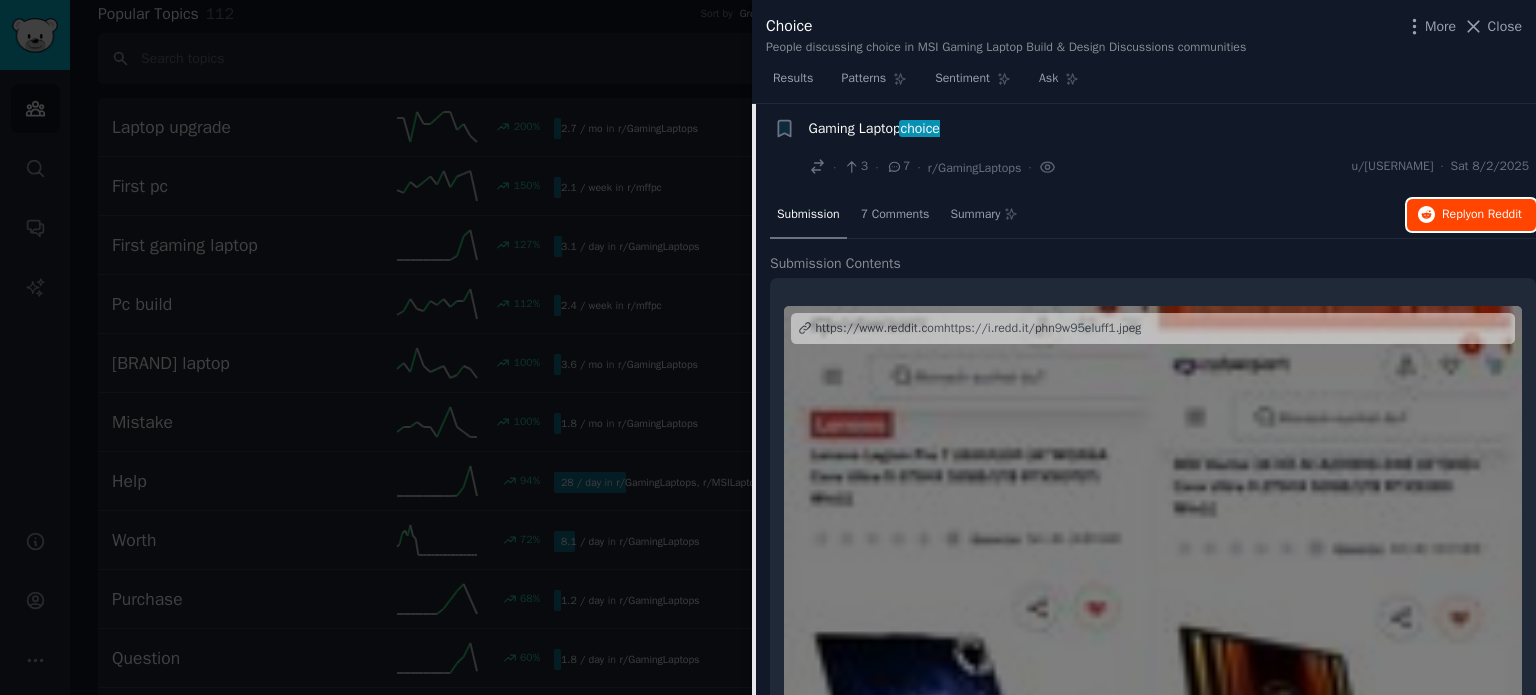 click on "Reply  on Reddit" at bounding box center [1482, 215] 